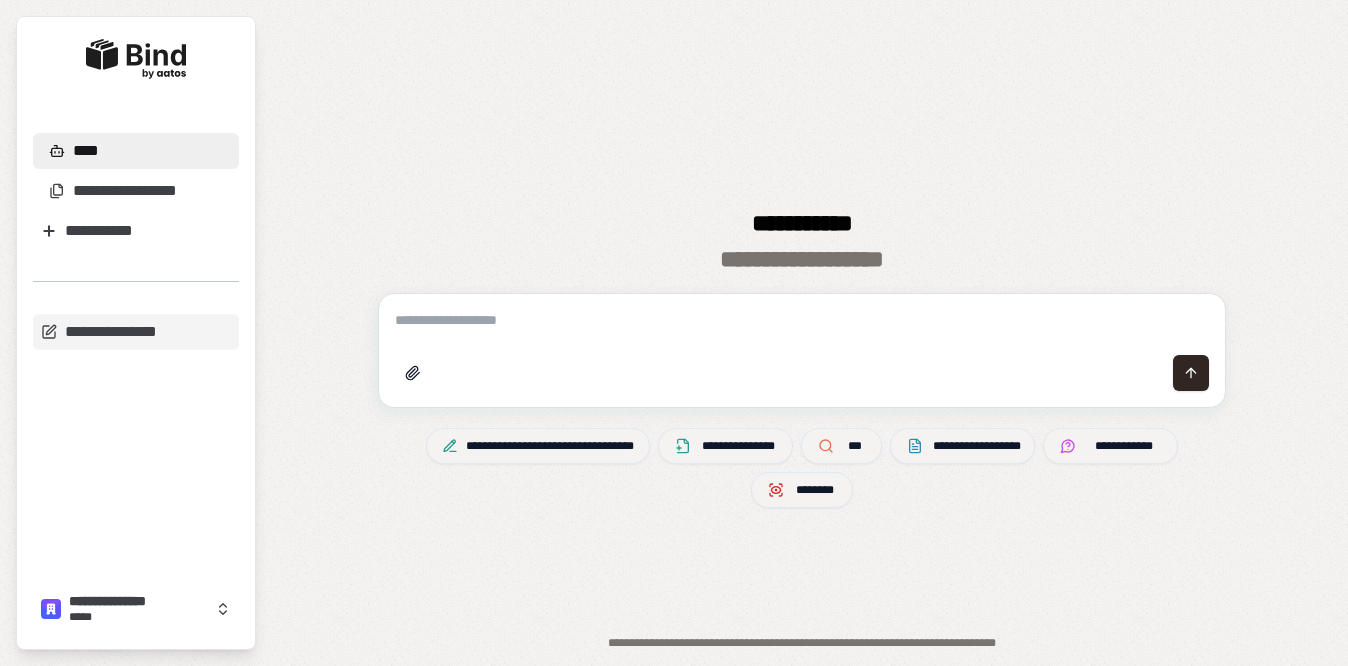 scroll, scrollTop: 0, scrollLeft: 0, axis: both 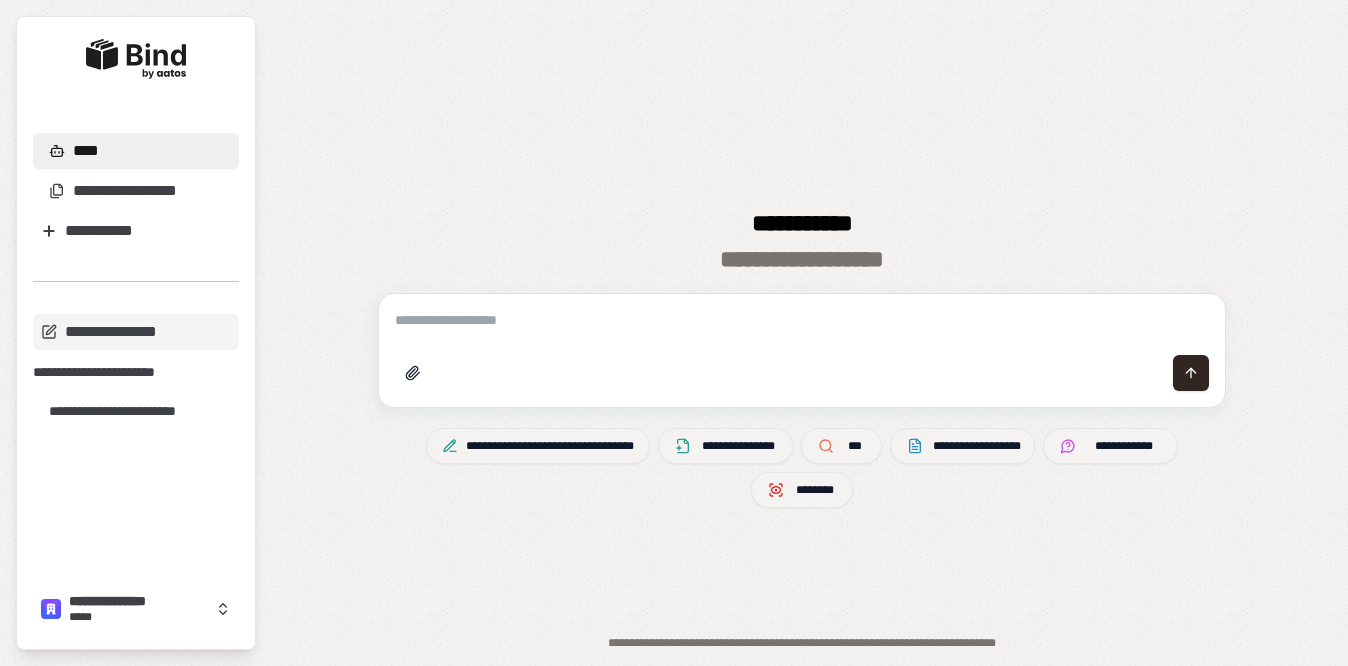 click on "****" at bounding box center (136, 151) 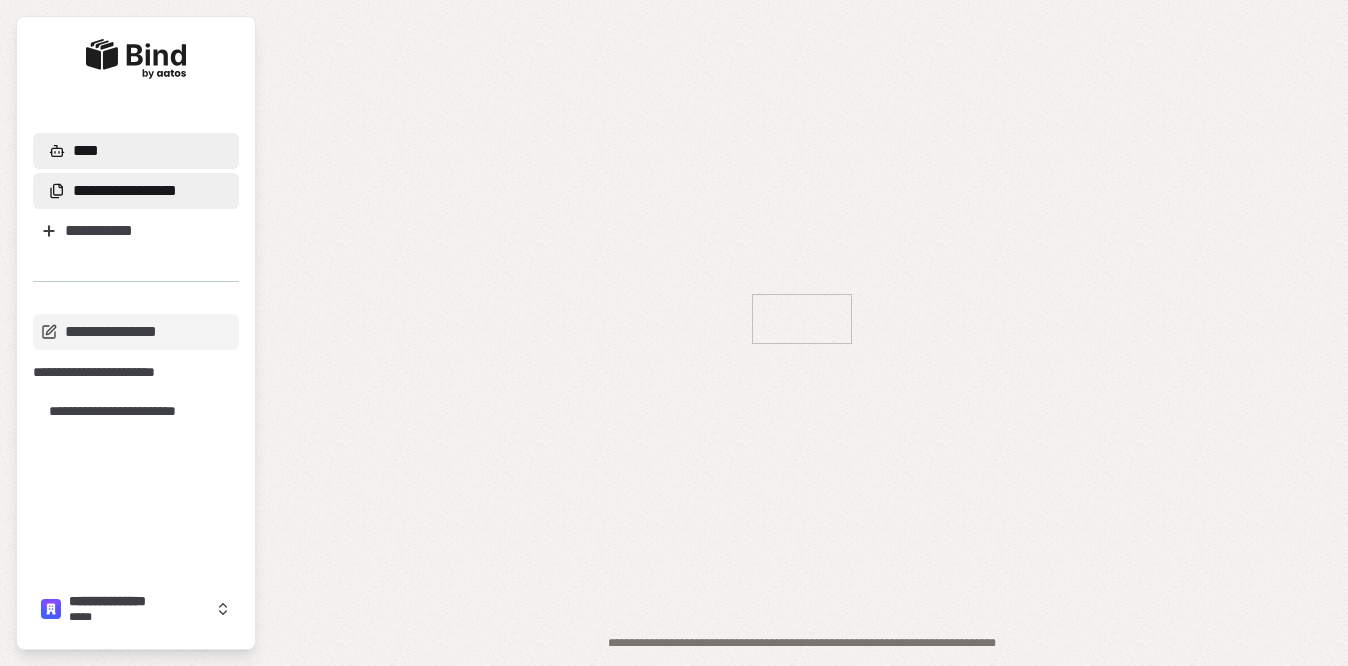 click on "**********" at bounding box center (116, 191) 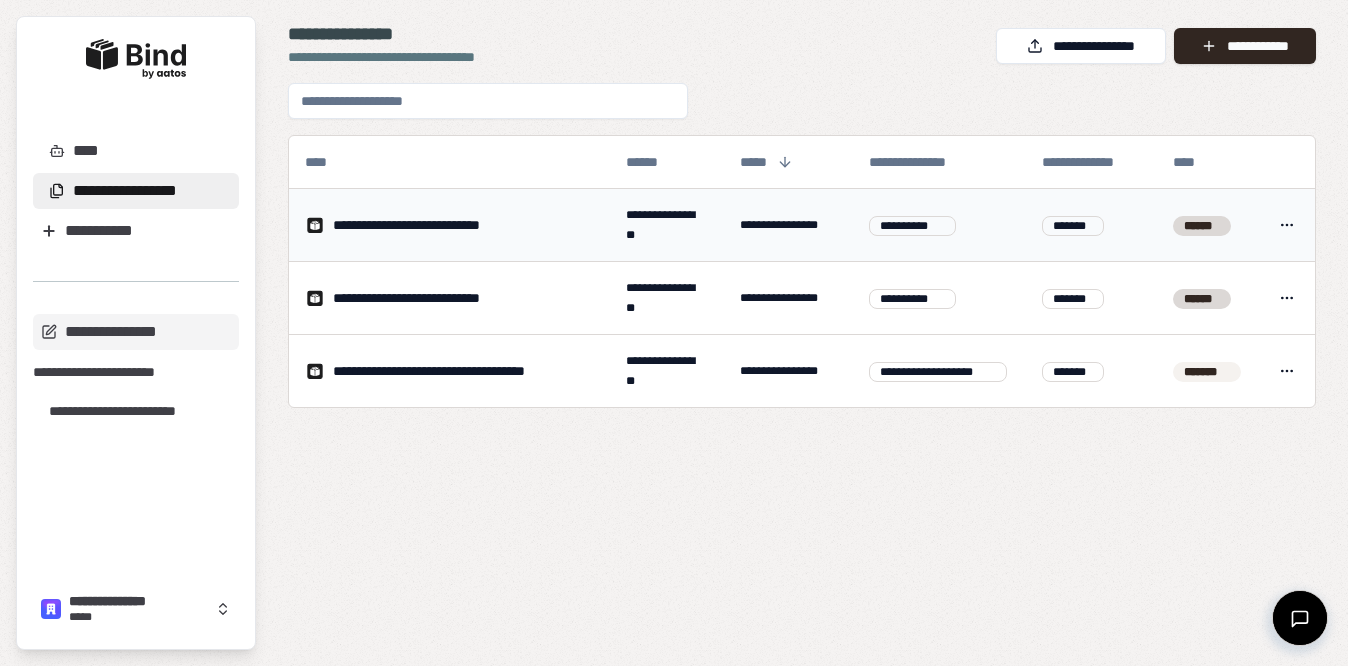 click on "**********" at bounding box center [432, 225] 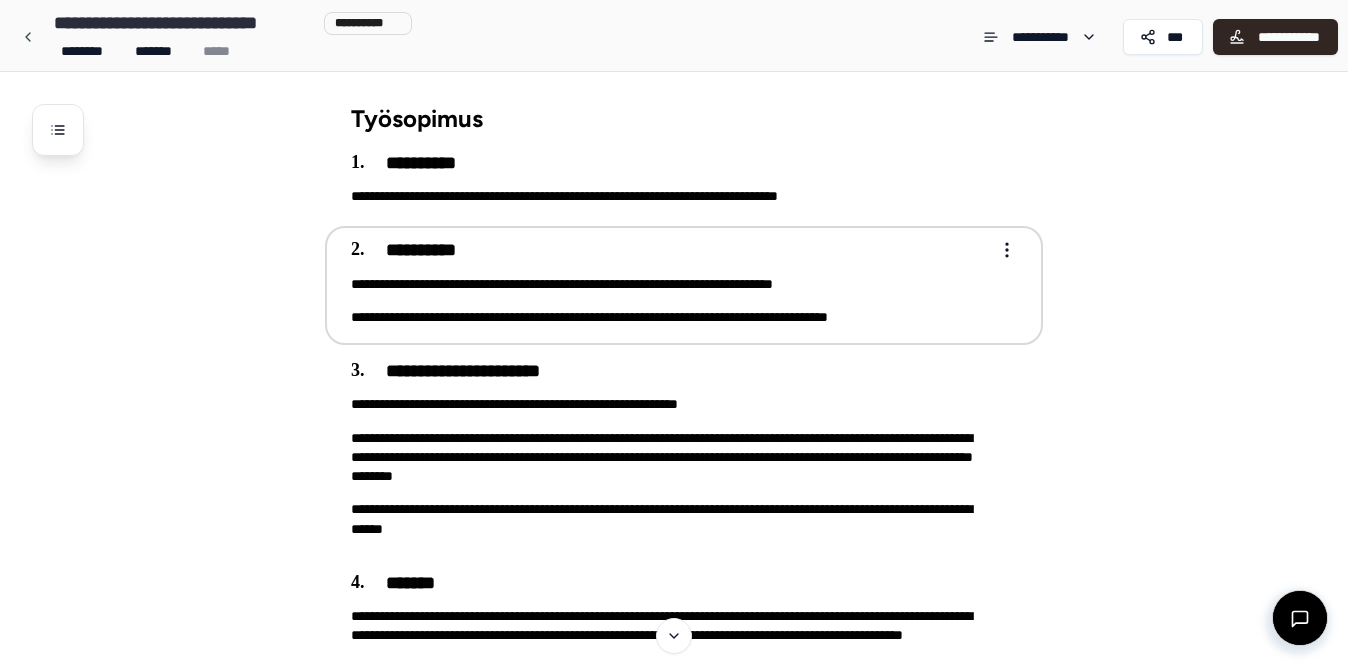 click on "**********" at bounding box center (670, 317) 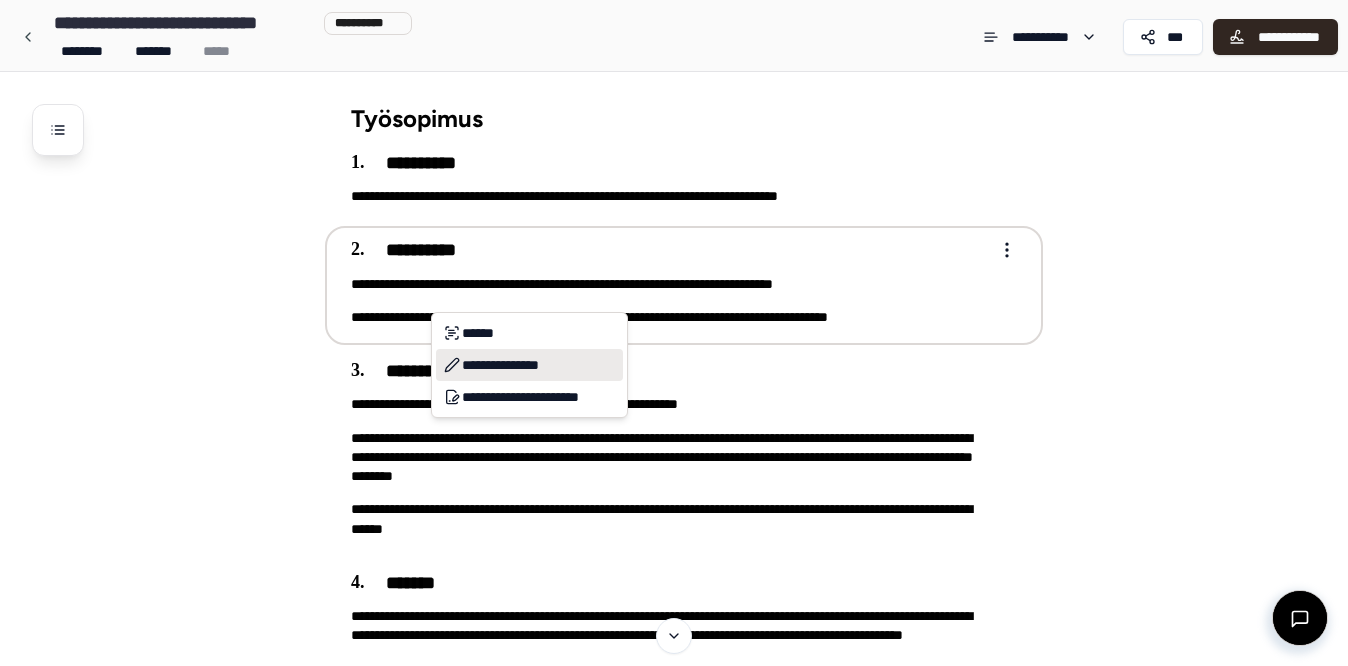 click on "**********" at bounding box center (529, 365) 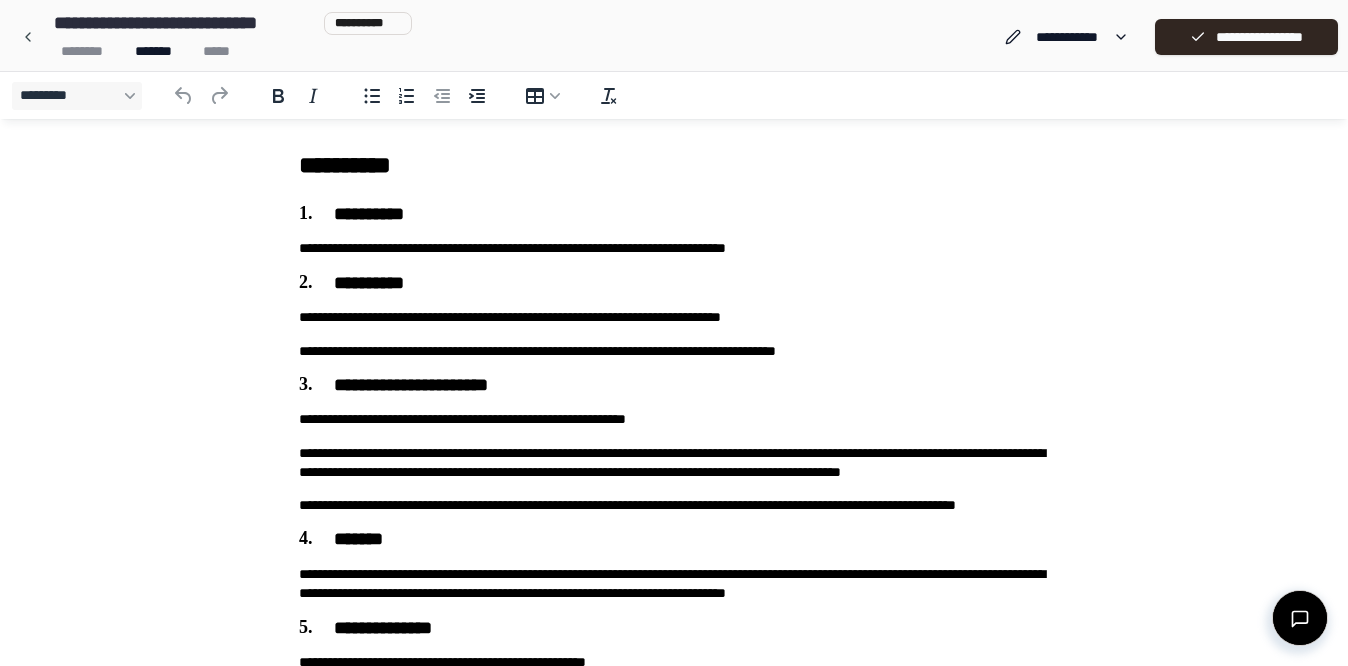 scroll, scrollTop: 0, scrollLeft: 0, axis: both 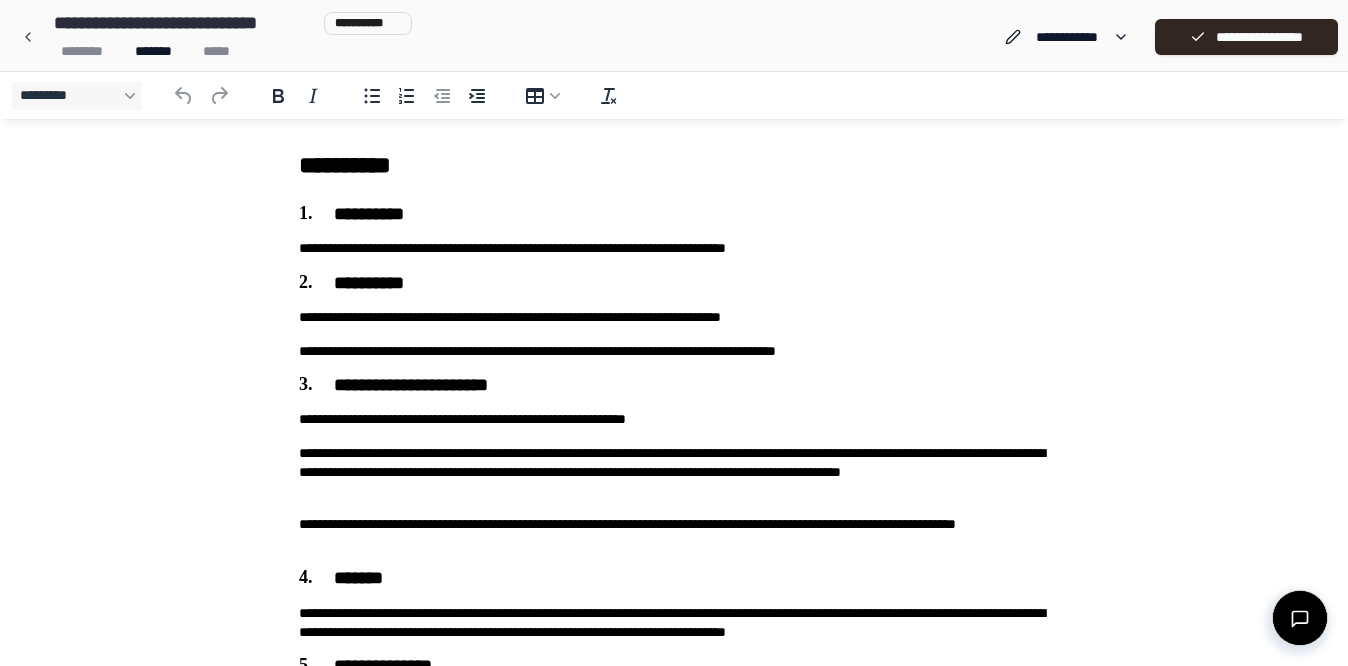 click on "**********" at bounding box center (674, 317) 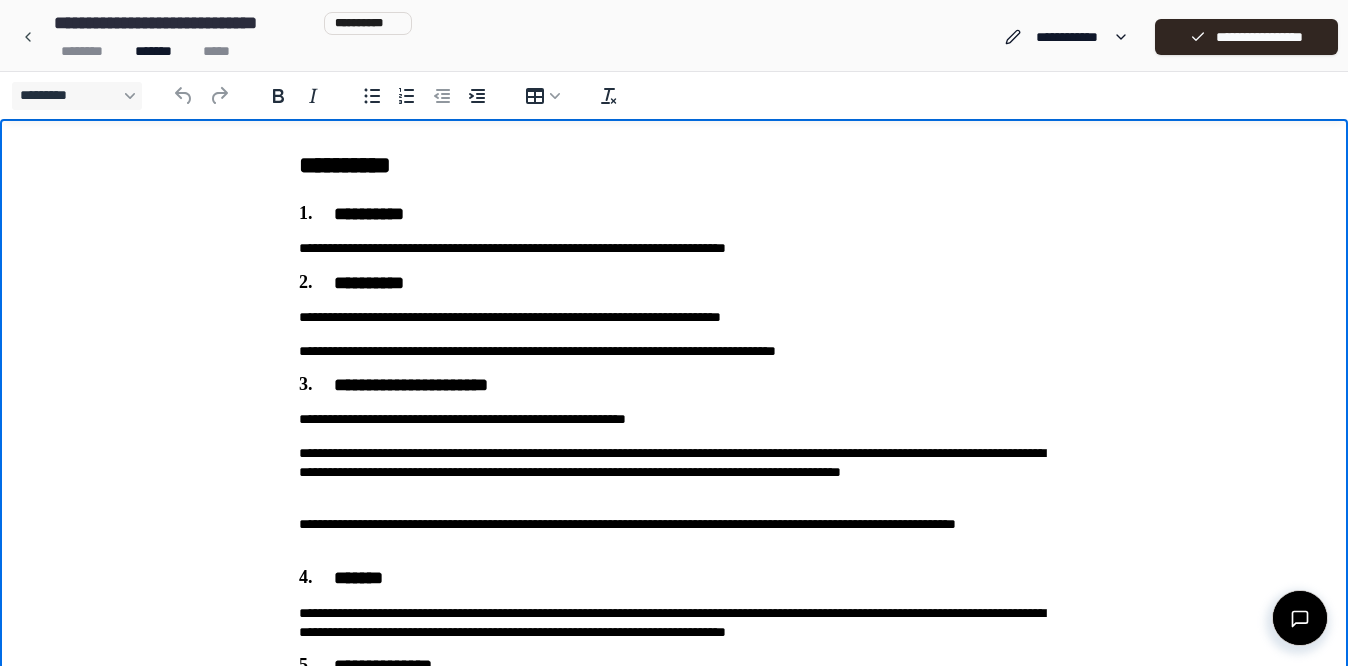 click on "**********" at bounding box center (674, 317) 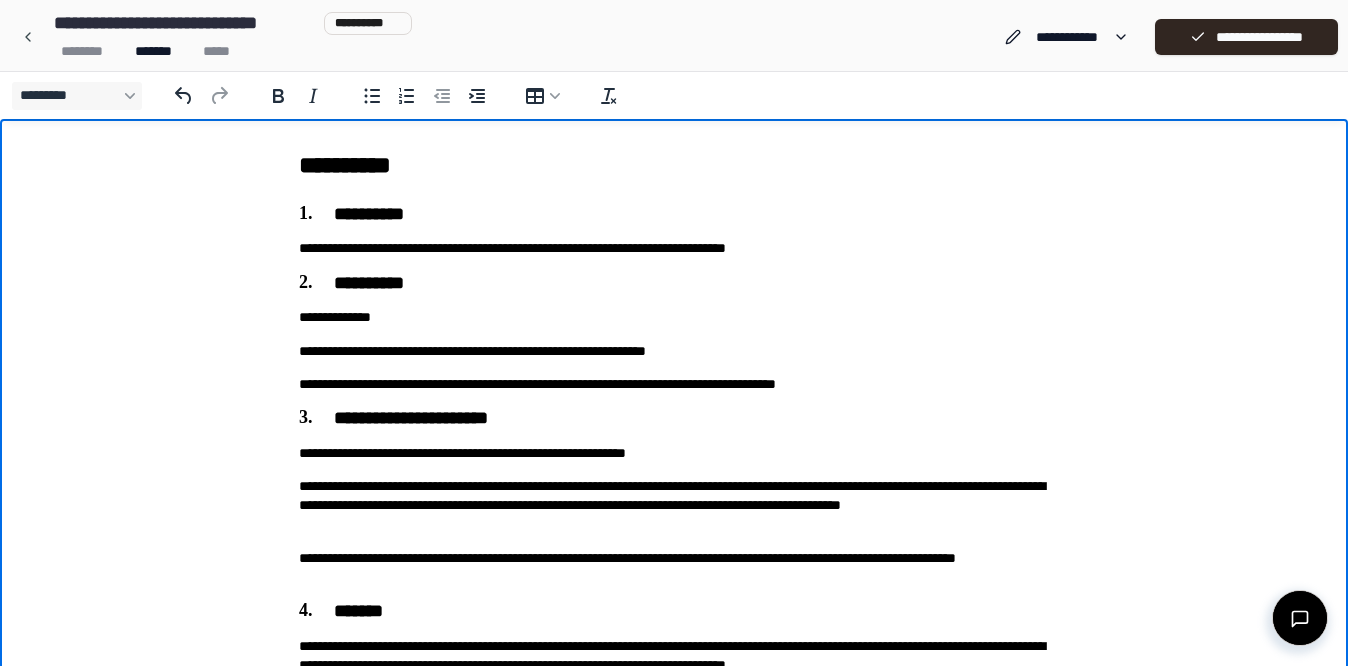 click on "**********" at bounding box center (674, 351) 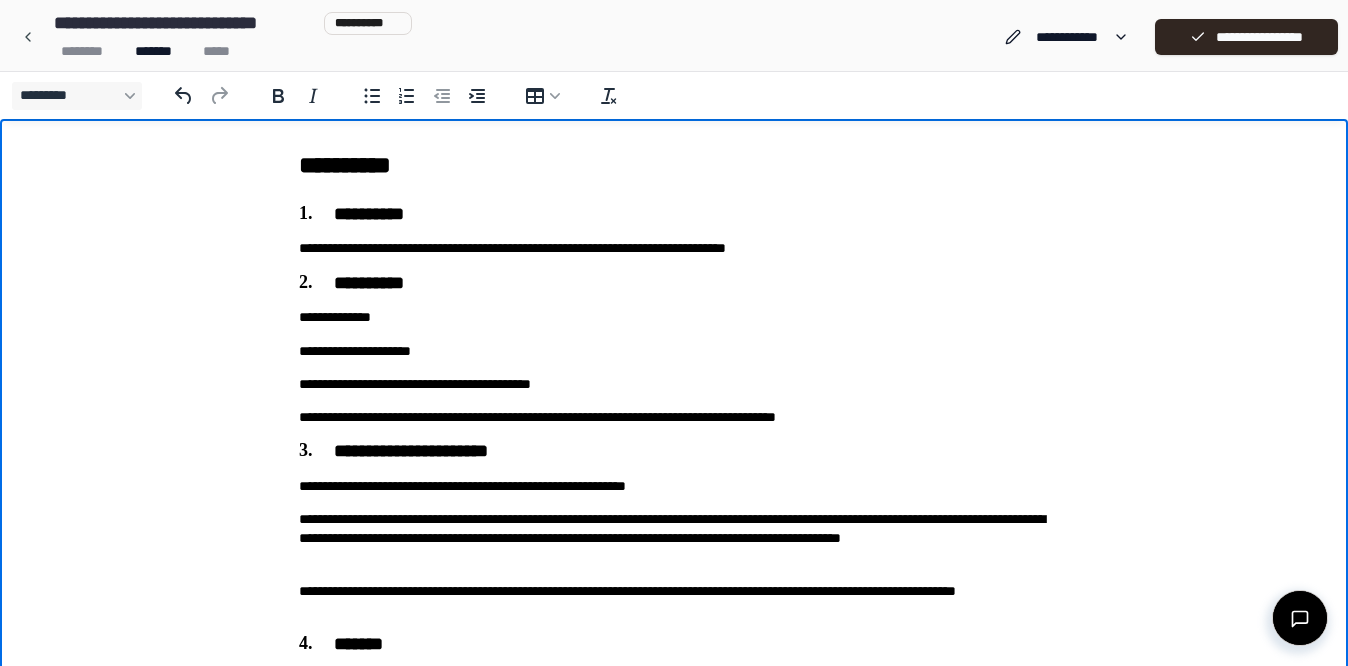 click on "**********" at bounding box center (674, 384) 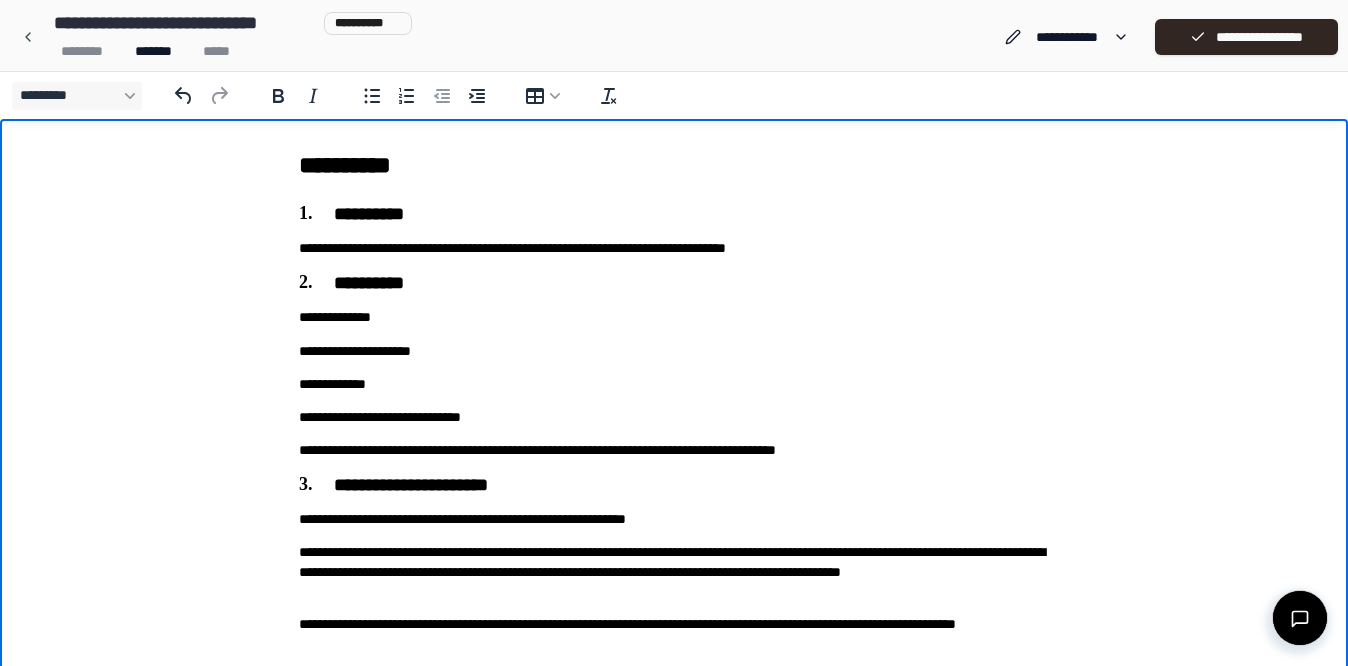 click on "**********" at bounding box center [674, 417] 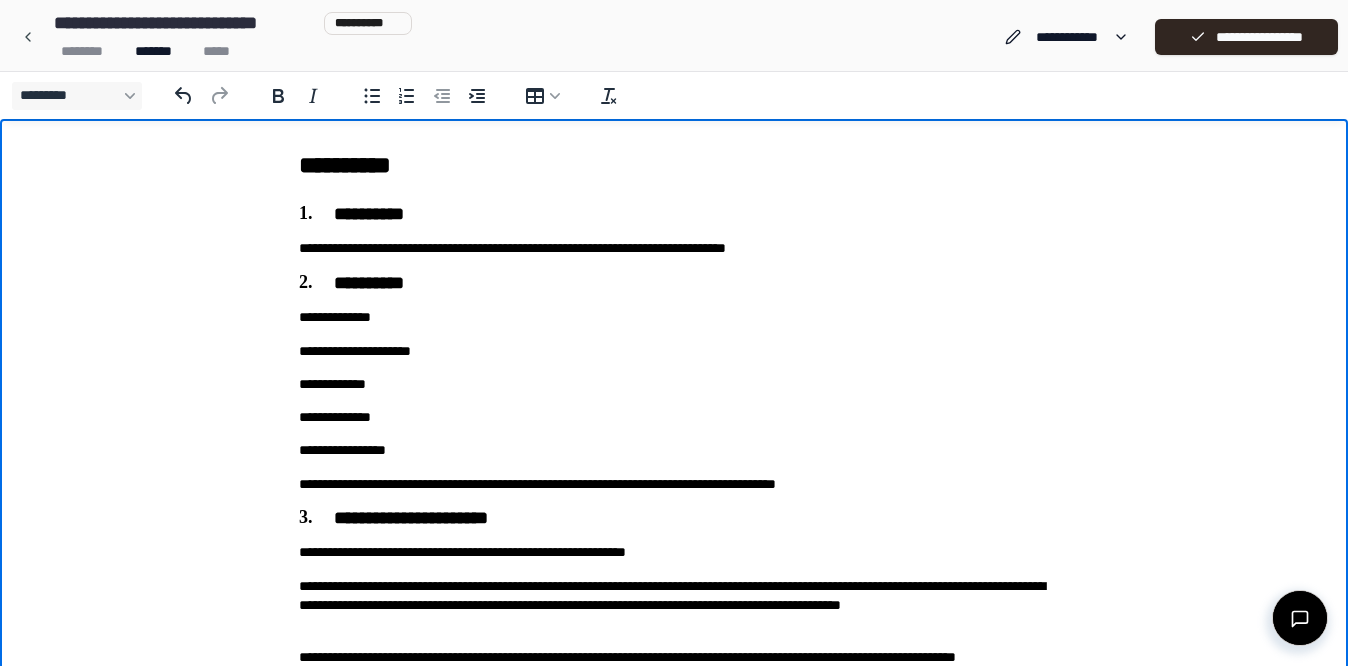 click on "**********" at bounding box center (674, 248) 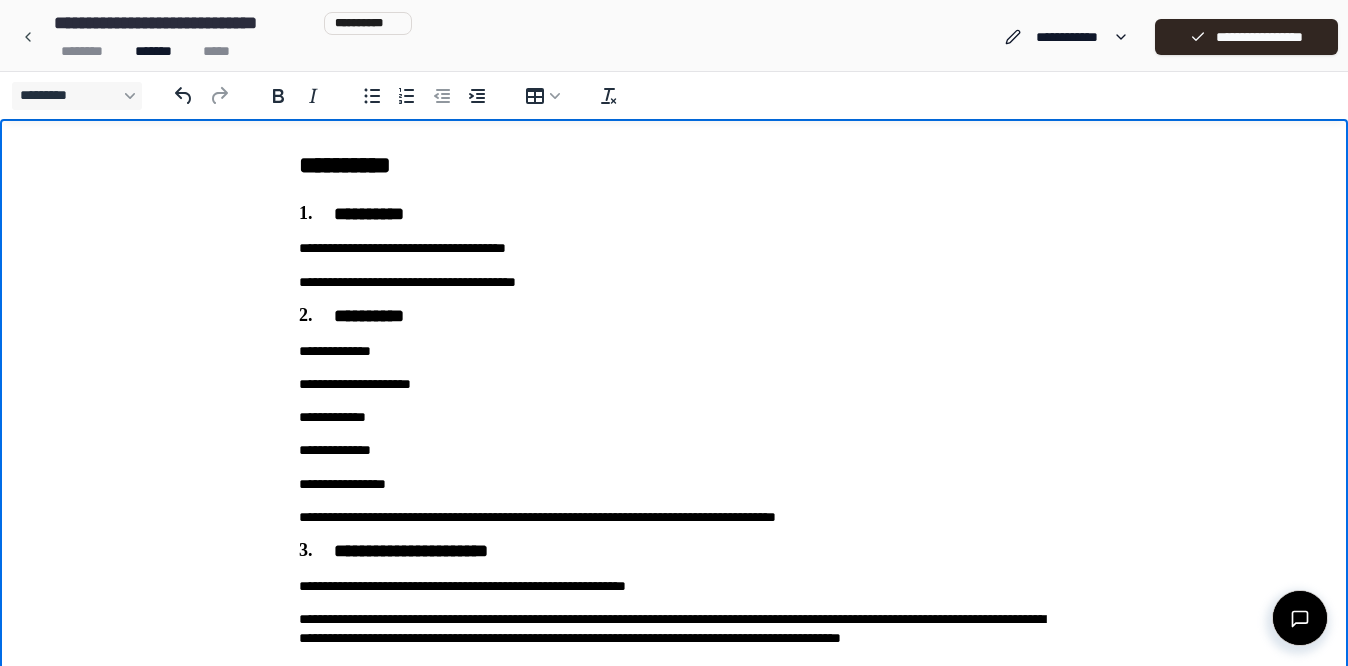 scroll, scrollTop: 1, scrollLeft: 0, axis: vertical 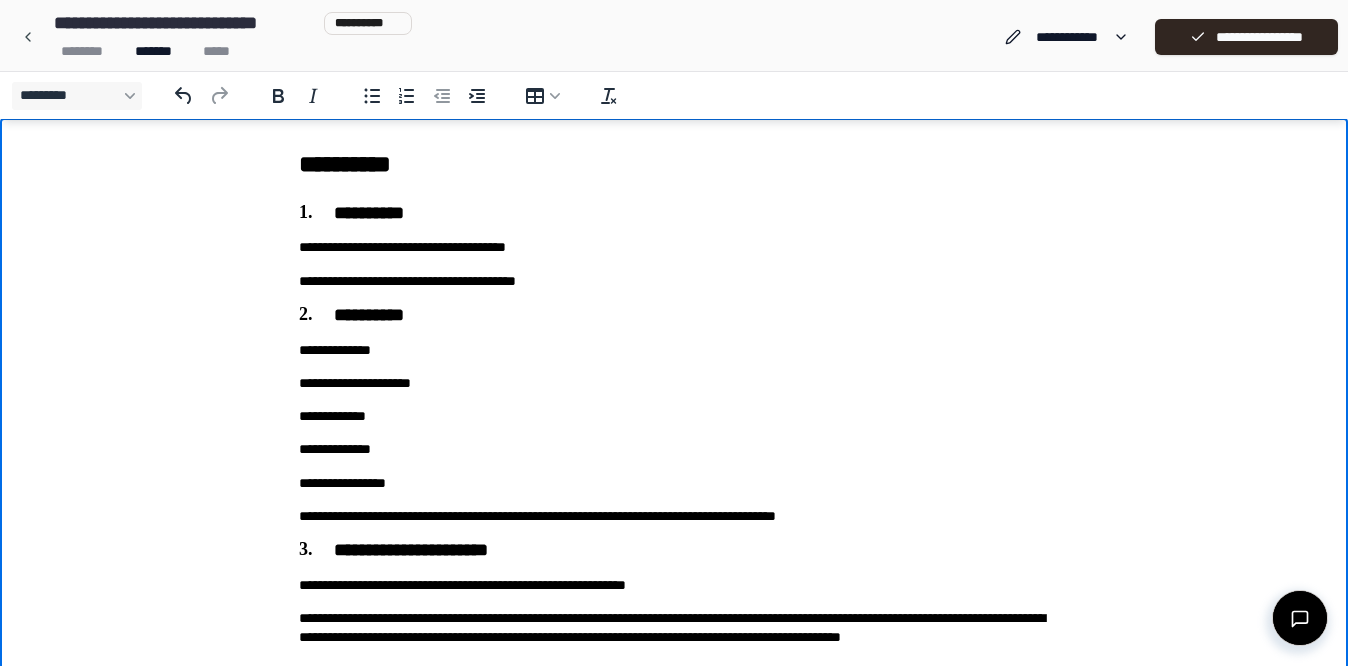 click on "**********" at bounding box center (674, 383) 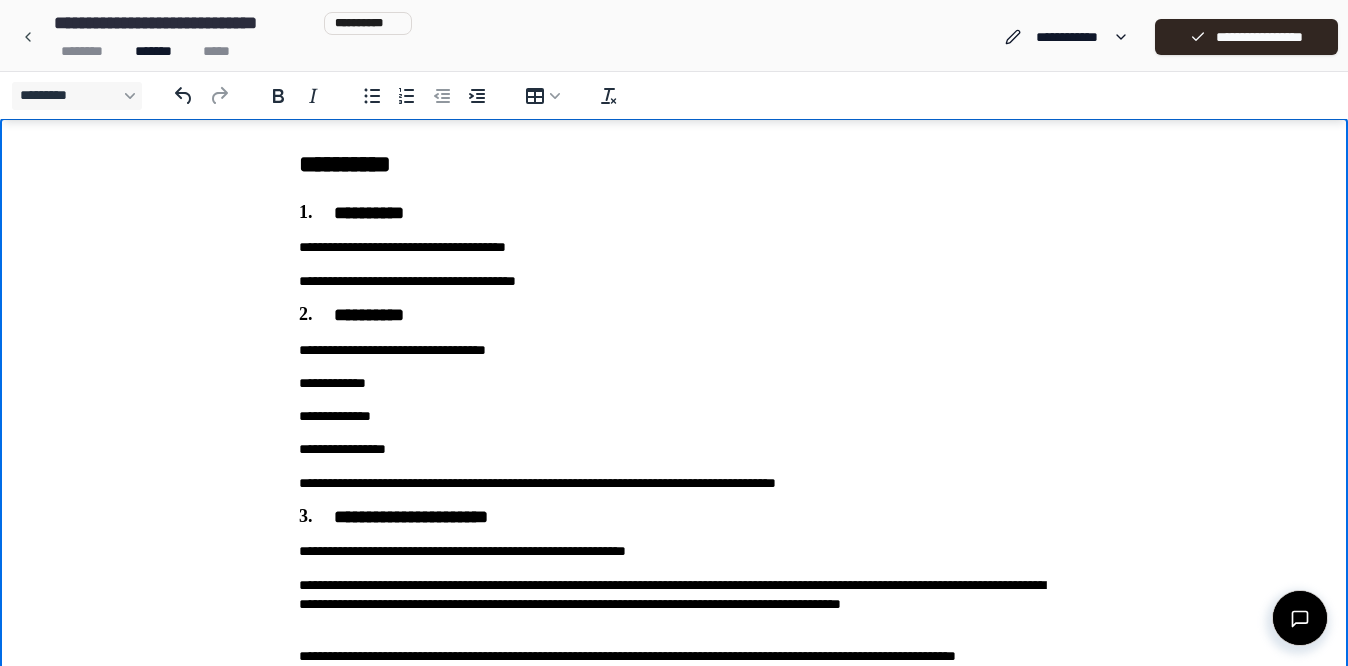 click on "**********" at bounding box center (674, 350) 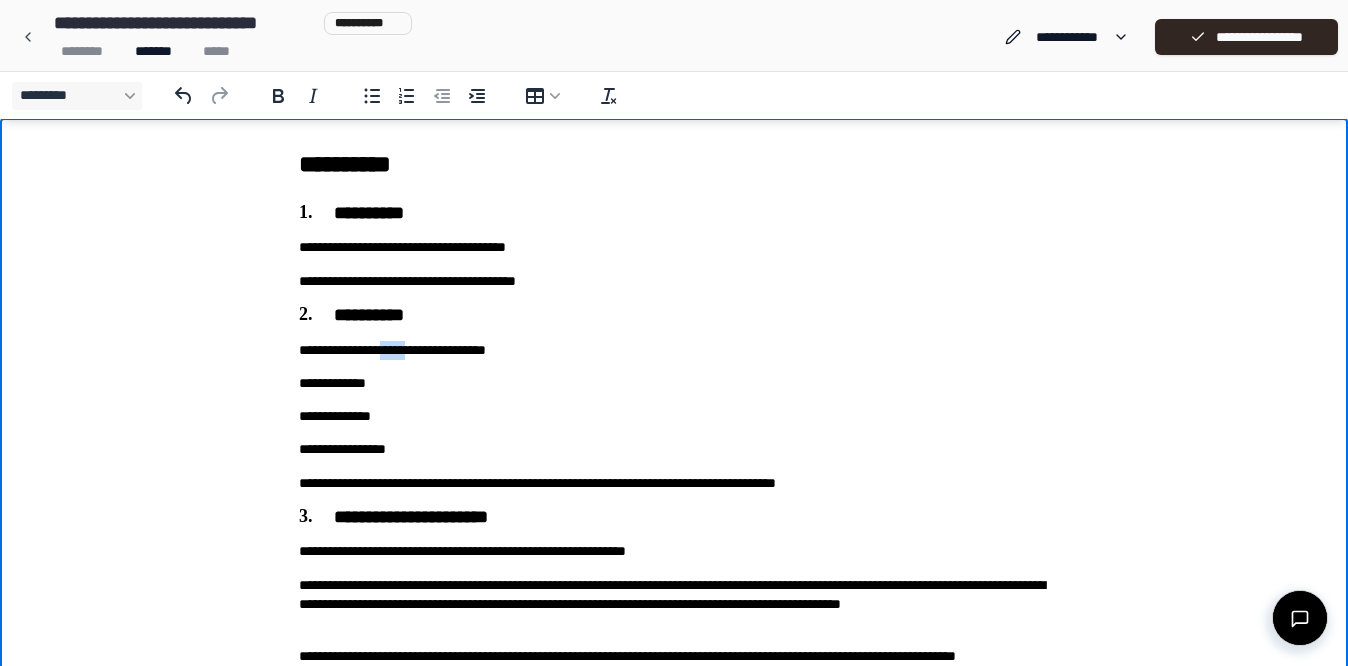 click on "**********" at bounding box center (674, 350) 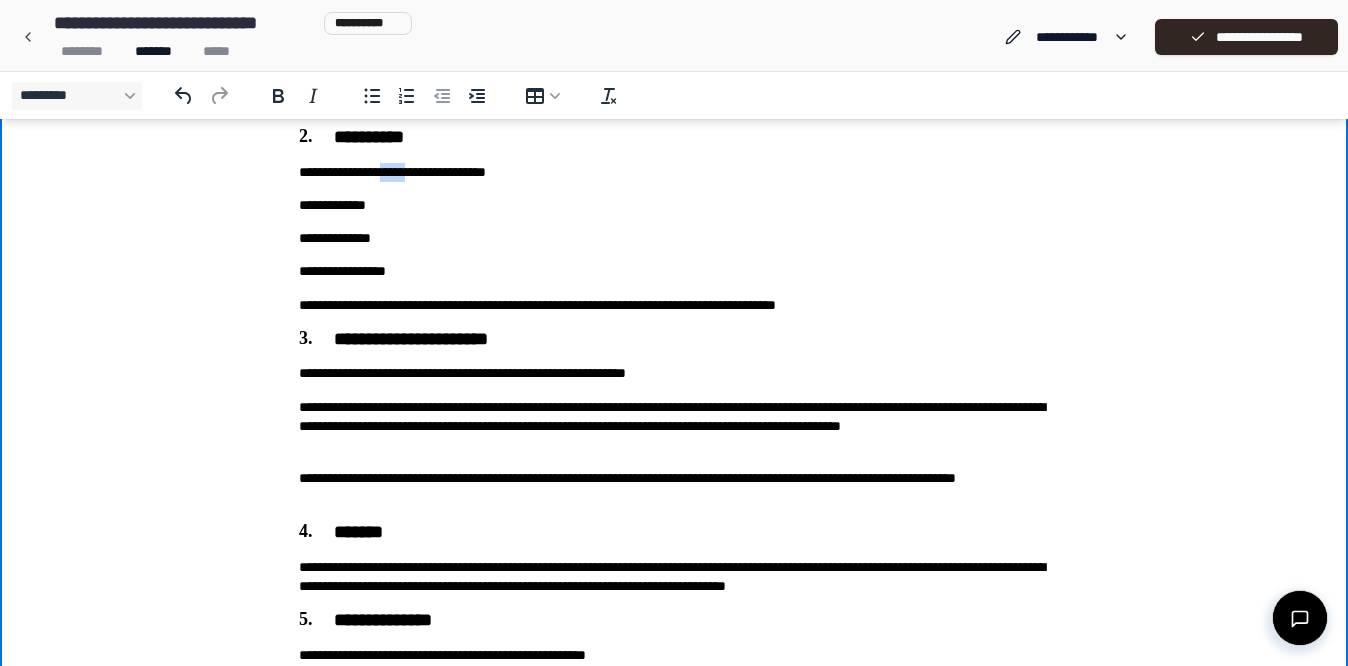 scroll, scrollTop: 224, scrollLeft: 0, axis: vertical 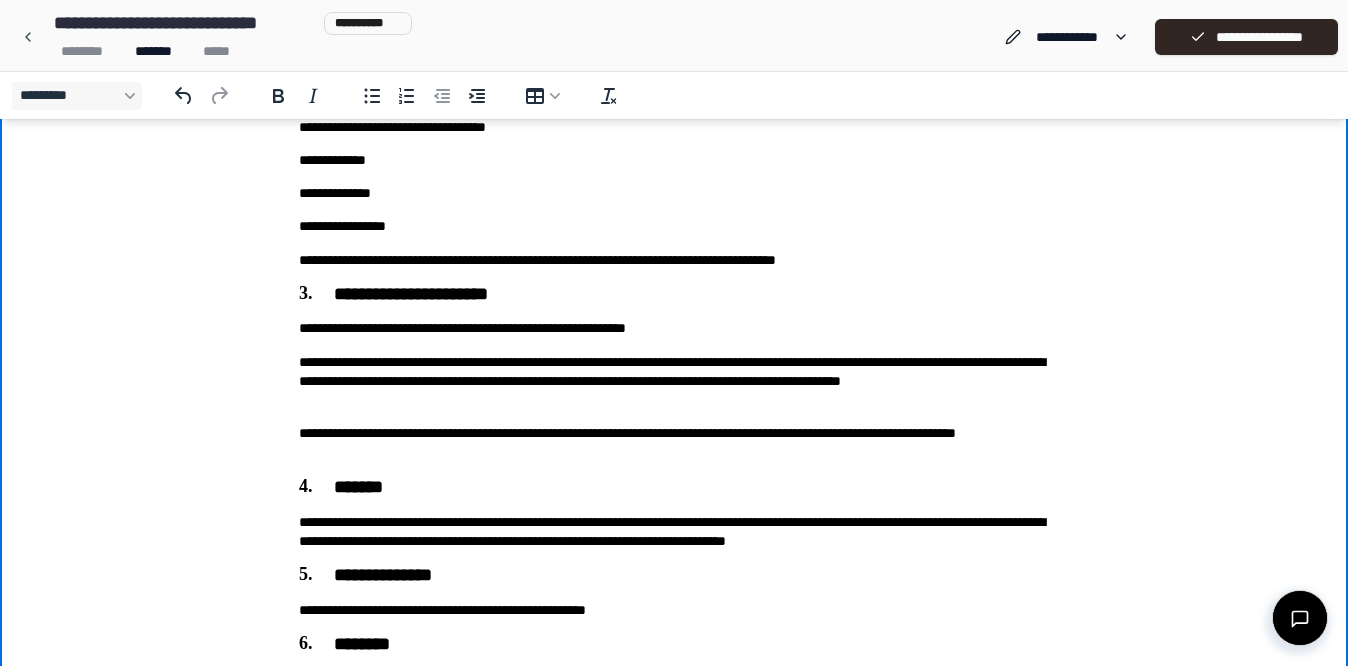 click on "**********" at bounding box center [674, 443] 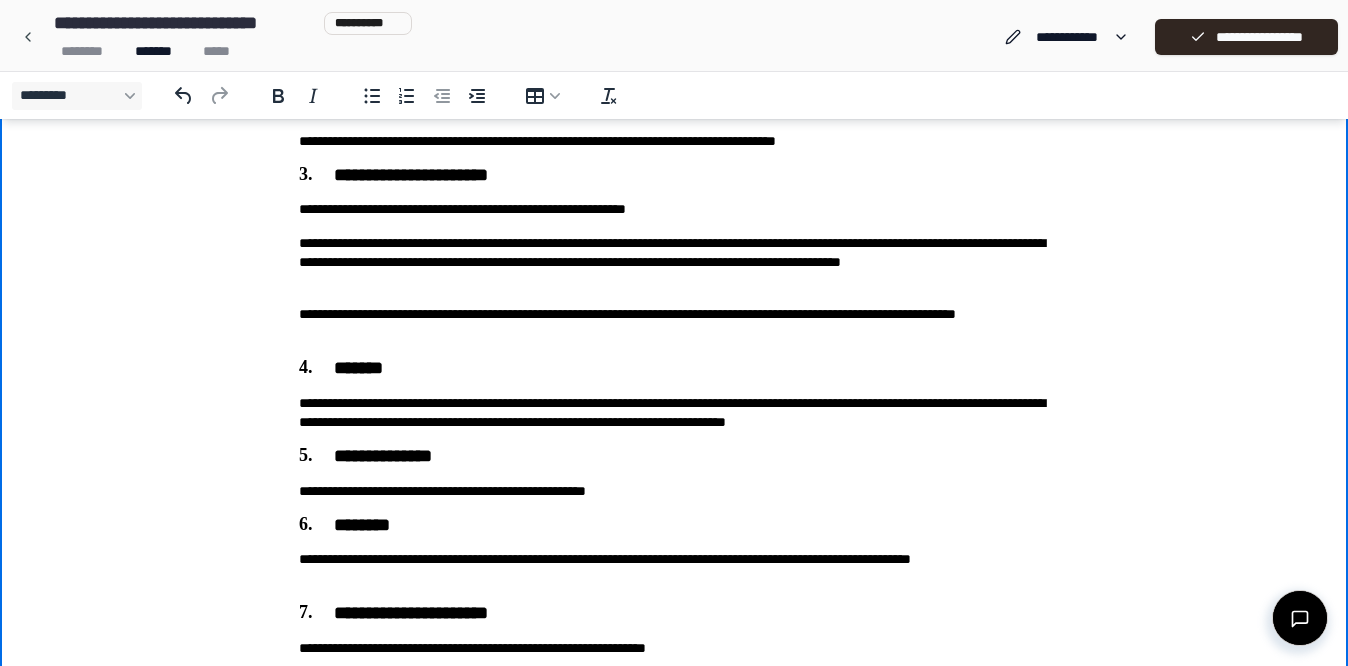 scroll, scrollTop: 360, scrollLeft: 0, axis: vertical 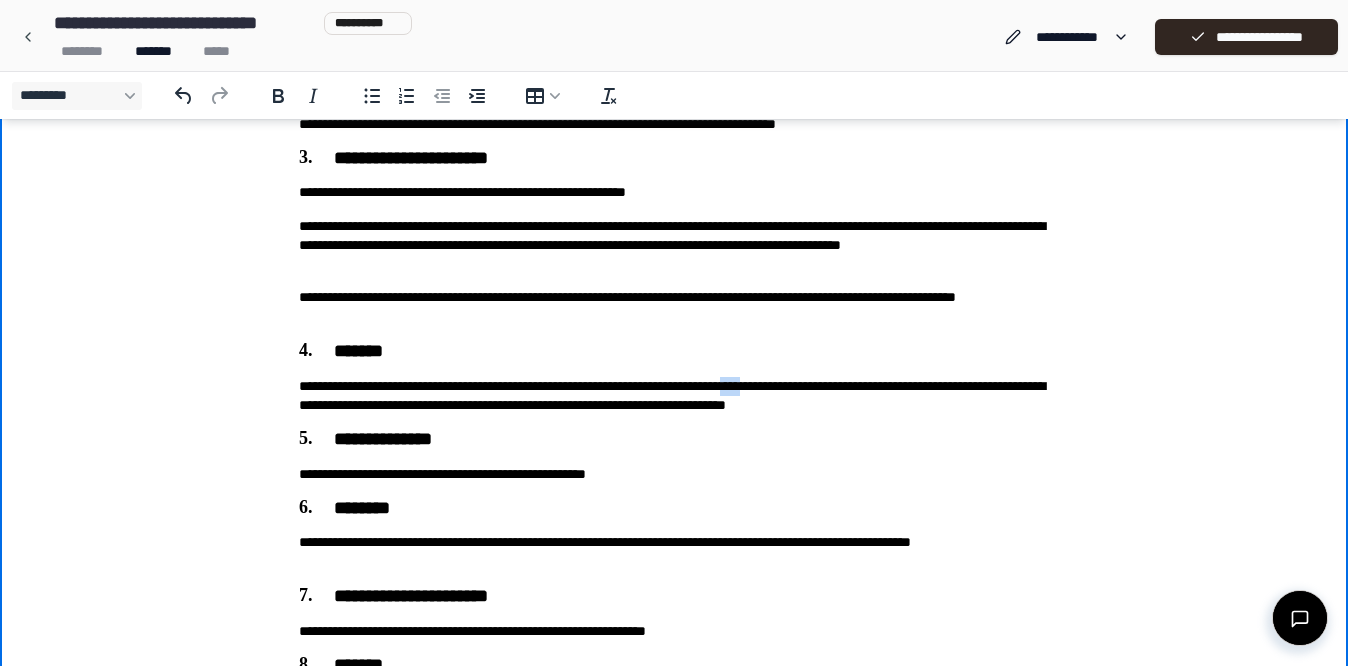 drag, startPoint x: 848, startPoint y: 382, endPoint x: 814, endPoint y: 385, distance: 34.132095 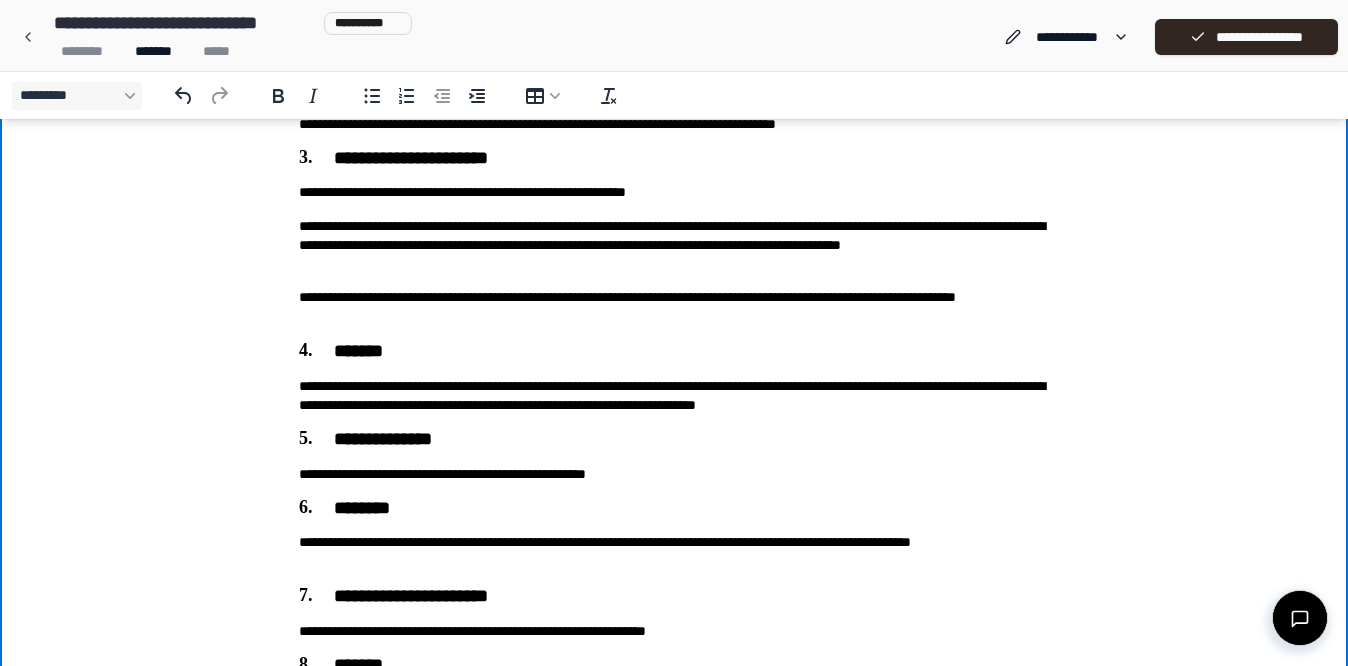 click on "**********" at bounding box center (674, 396) 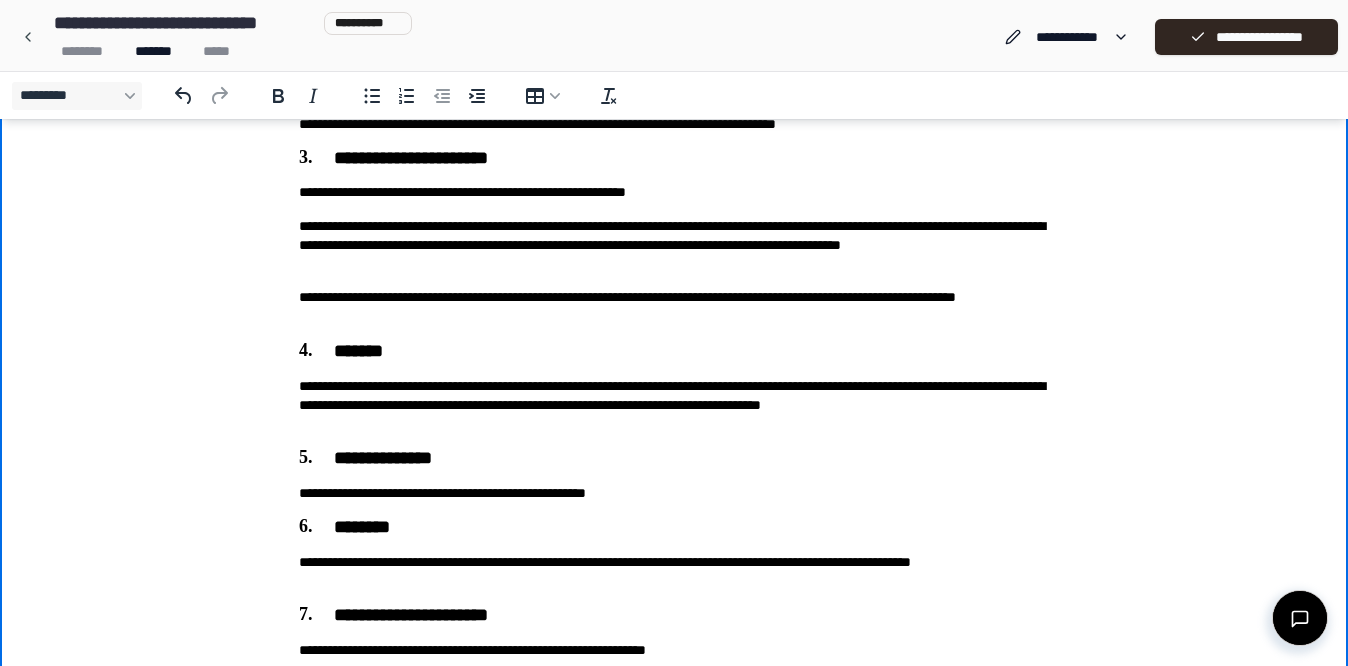 click on "**********" at bounding box center [674, 1025] 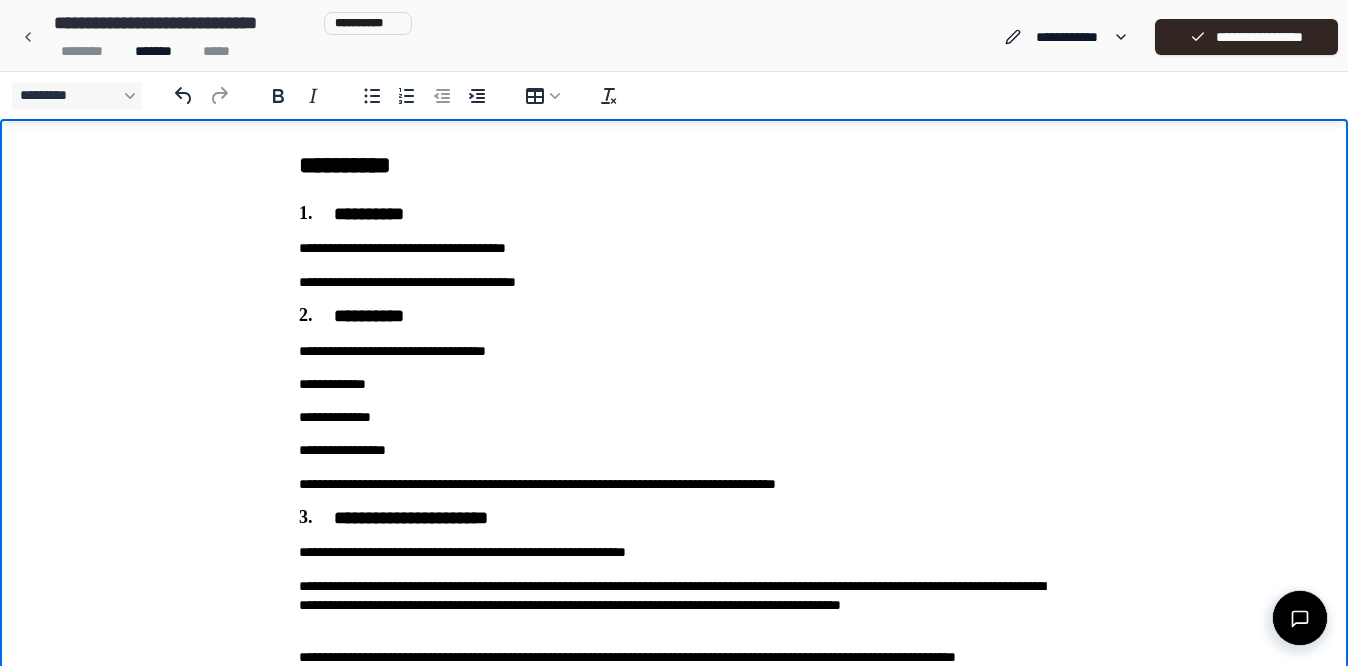 scroll, scrollTop: 7, scrollLeft: 0, axis: vertical 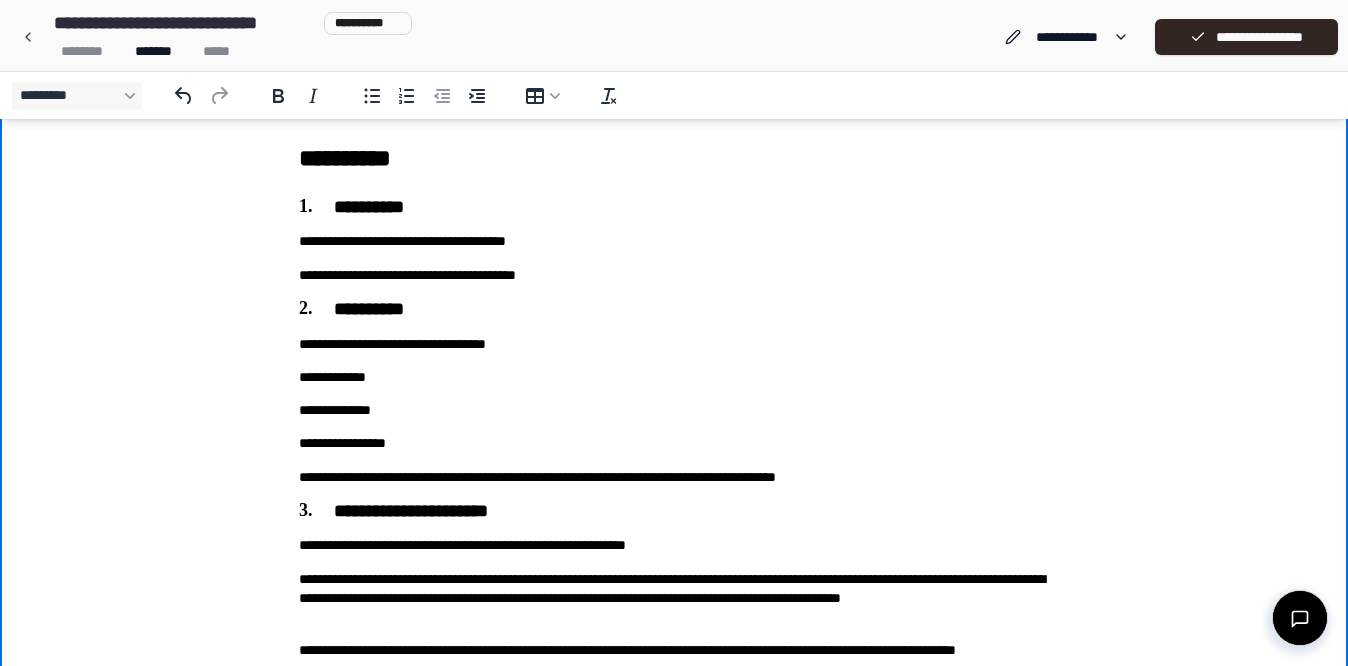 click on "**********" at bounding box center [674, 377] 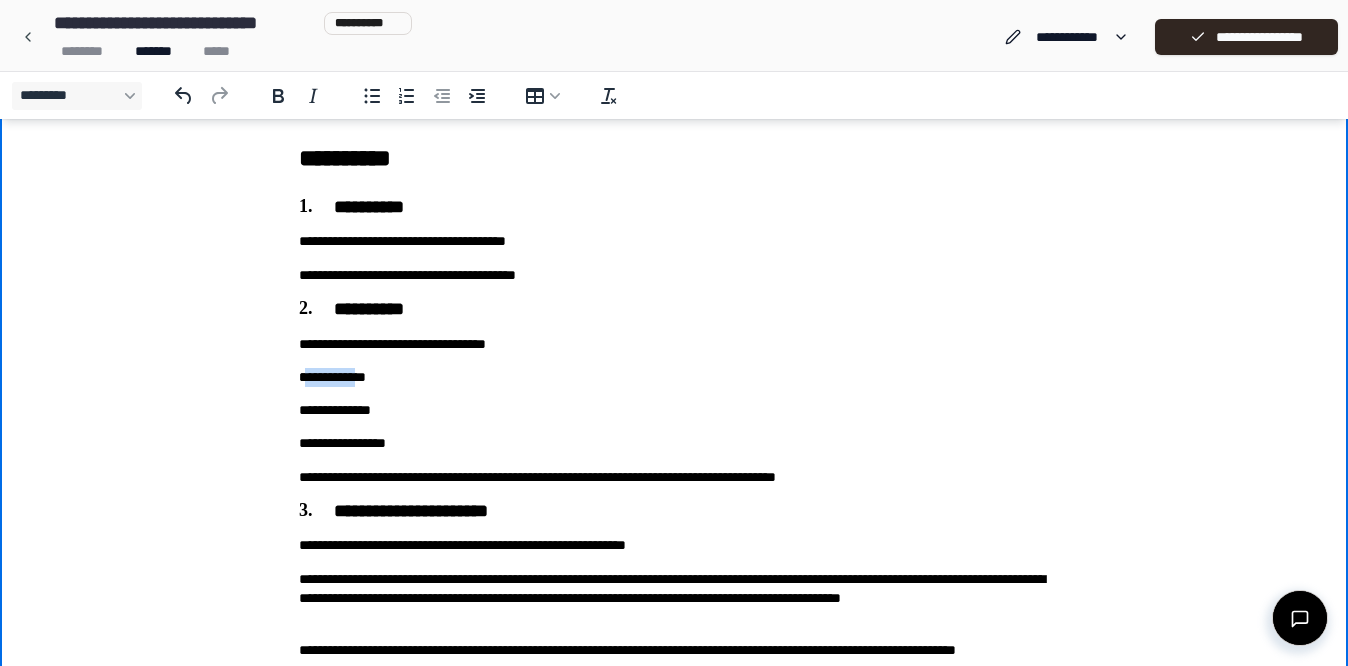 click on "**********" at bounding box center [674, 377] 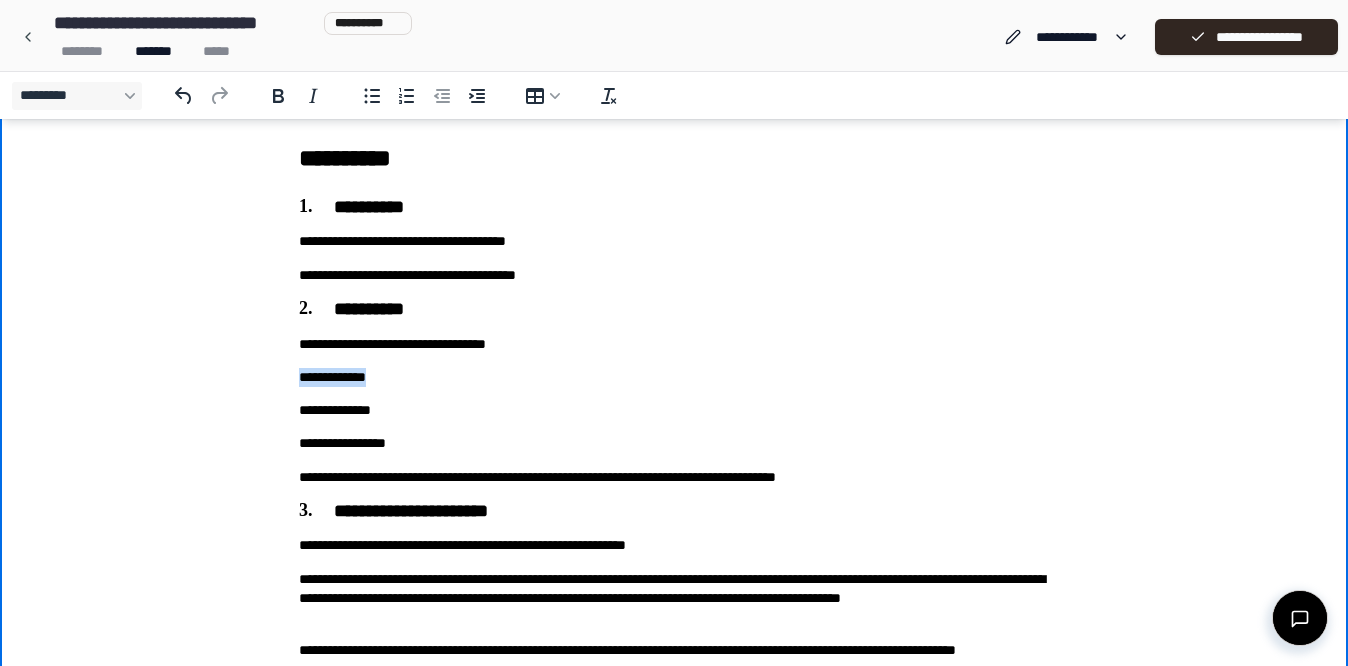 drag, startPoint x: 406, startPoint y: 379, endPoint x: 297, endPoint y: 379, distance: 109 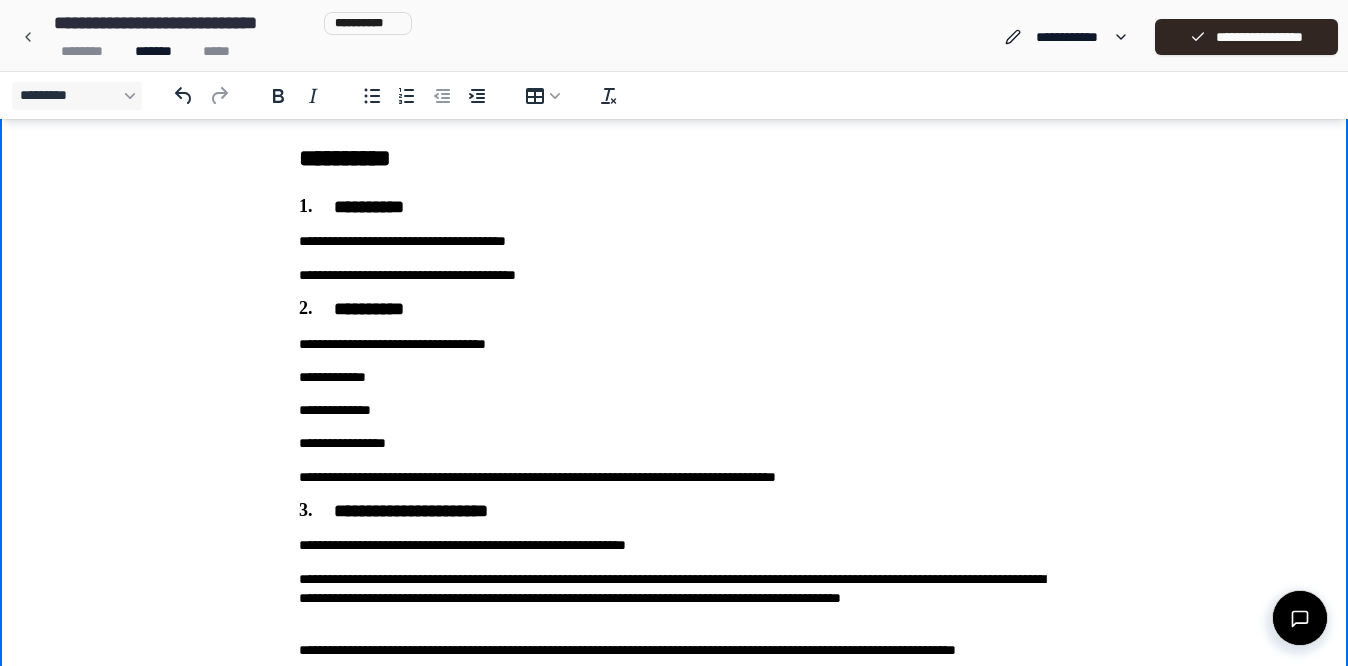 click on "**********" at bounding box center (674, 377) 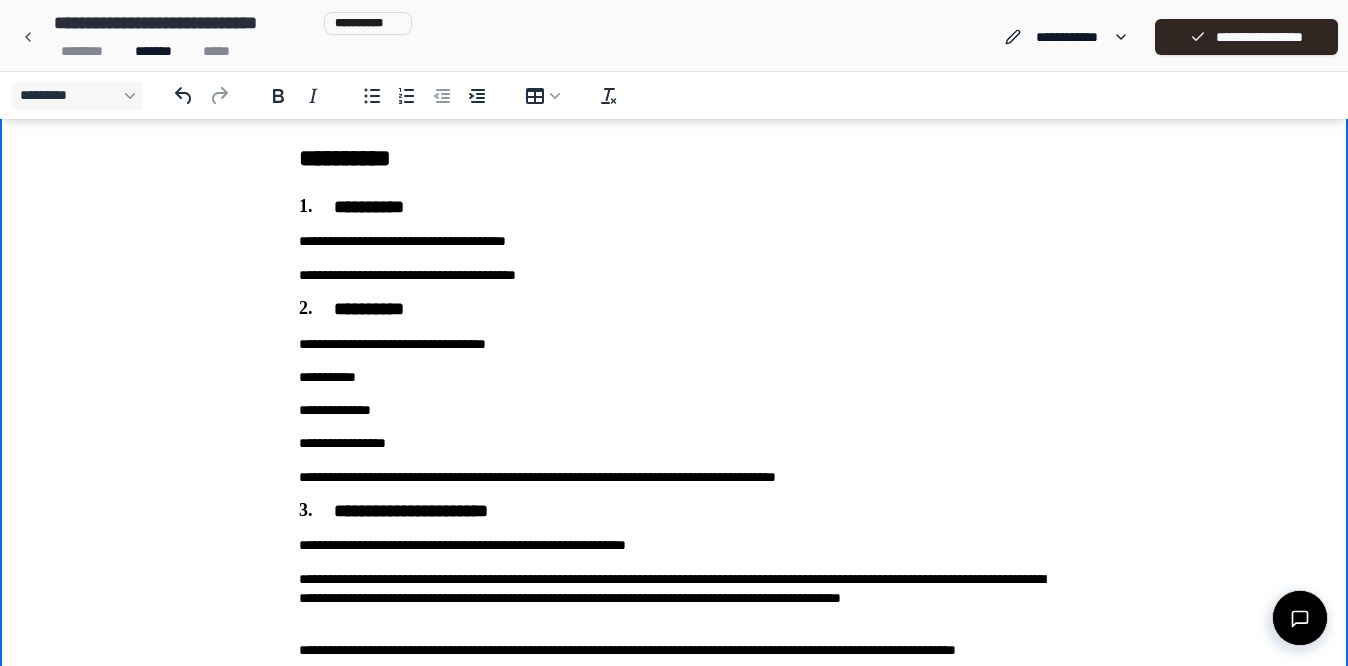 click on "**********" at bounding box center (674, 377) 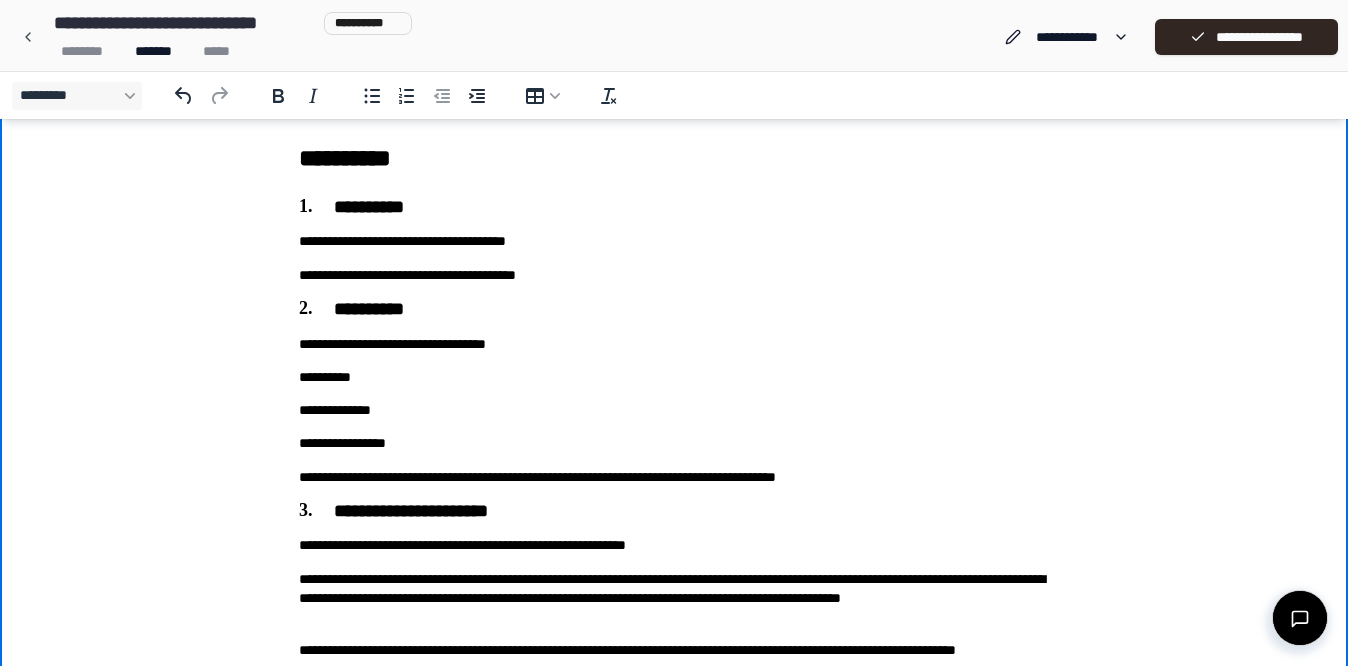 click on "**********" at bounding box center (674, 377) 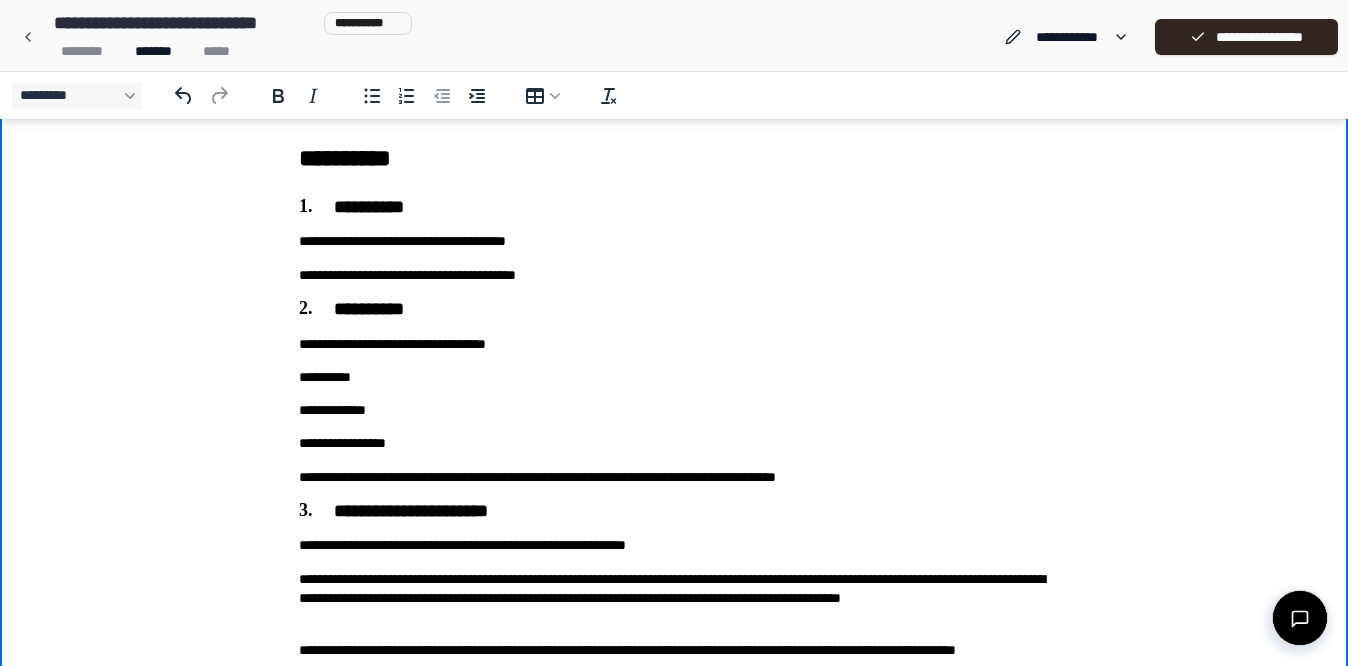 click on "**********" at bounding box center (674, 410) 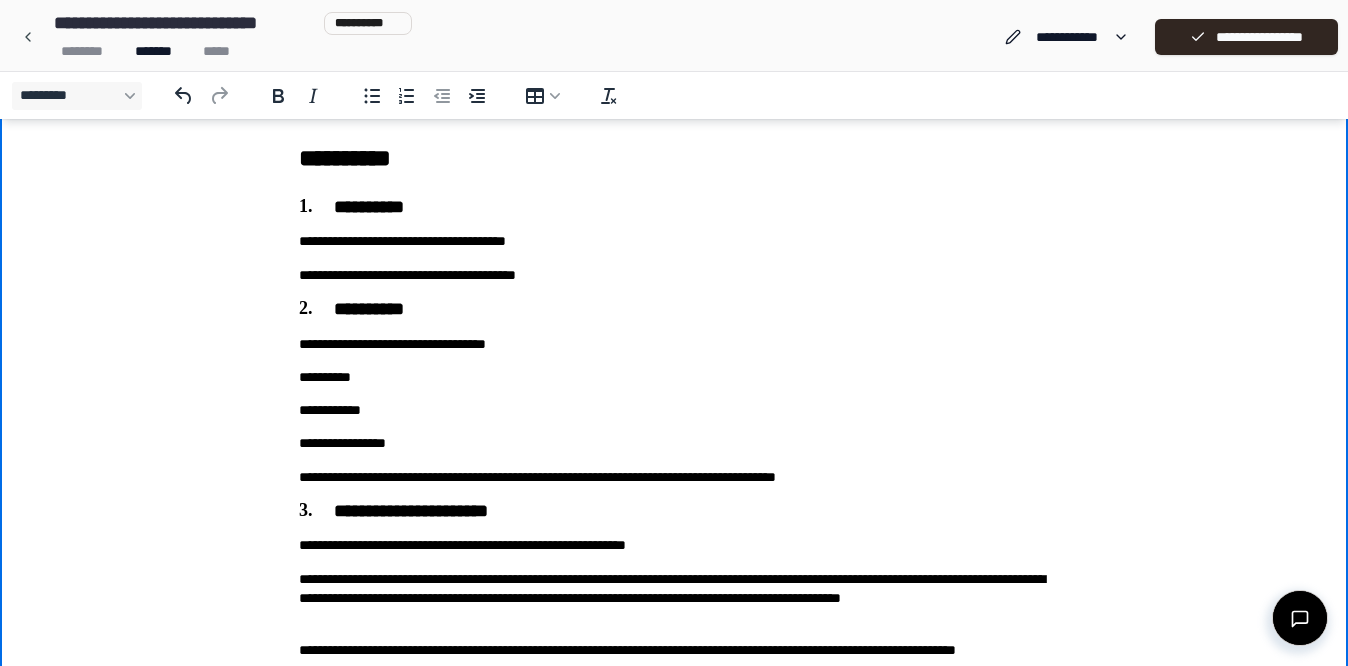 click on "**********" at bounding box center (674, 377) 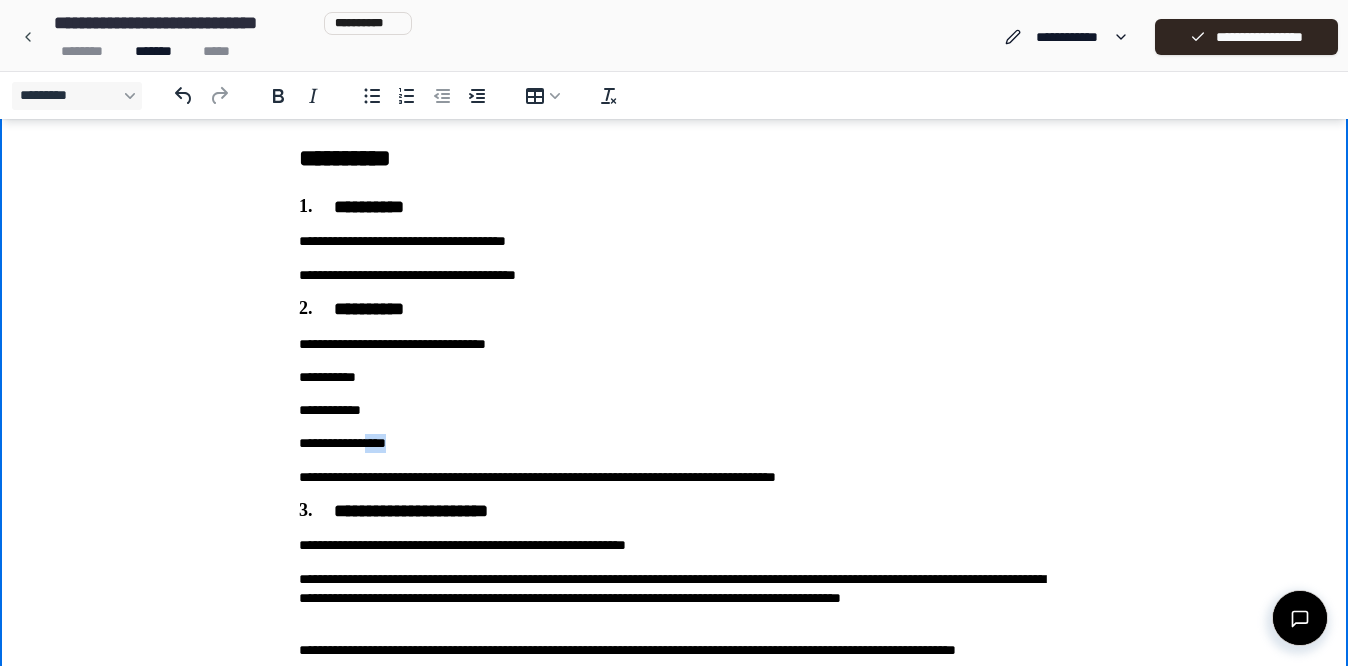drag, startPoint x: 434, startPoint y: 444, endPoint x: 389, endPoint y: 445, distance: 45.01111 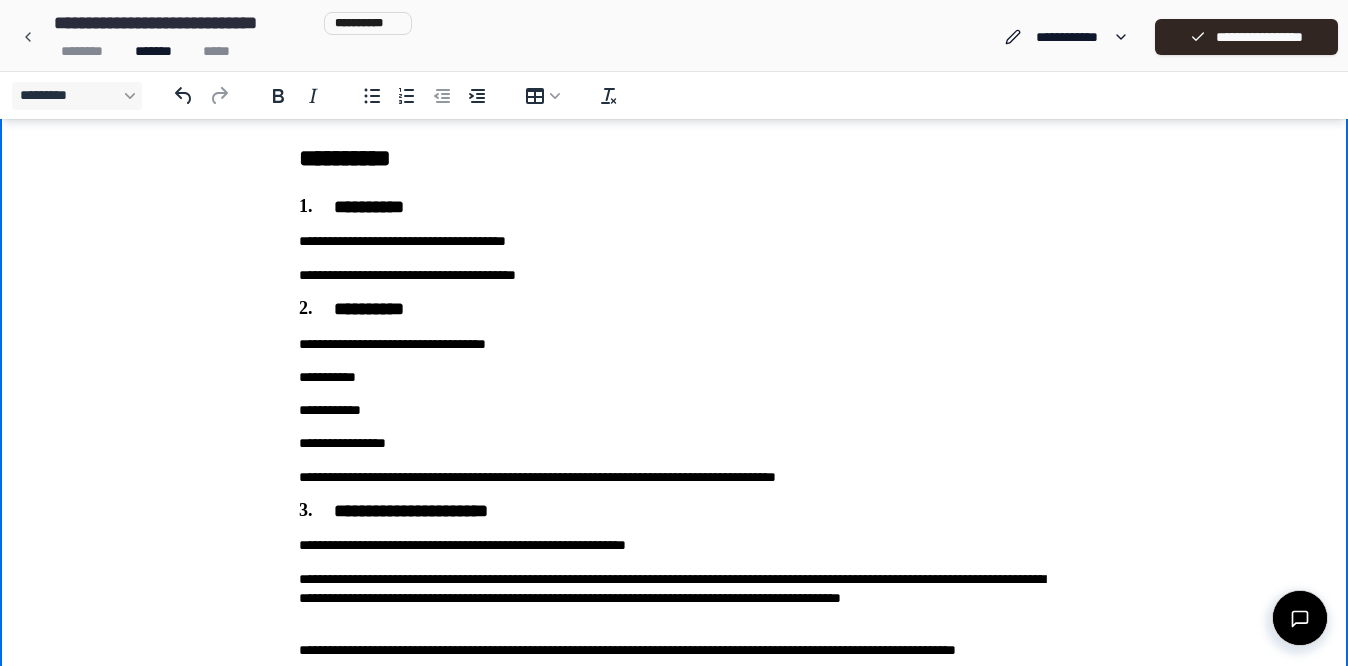 click on "**********" at bounding box center (674, 443) 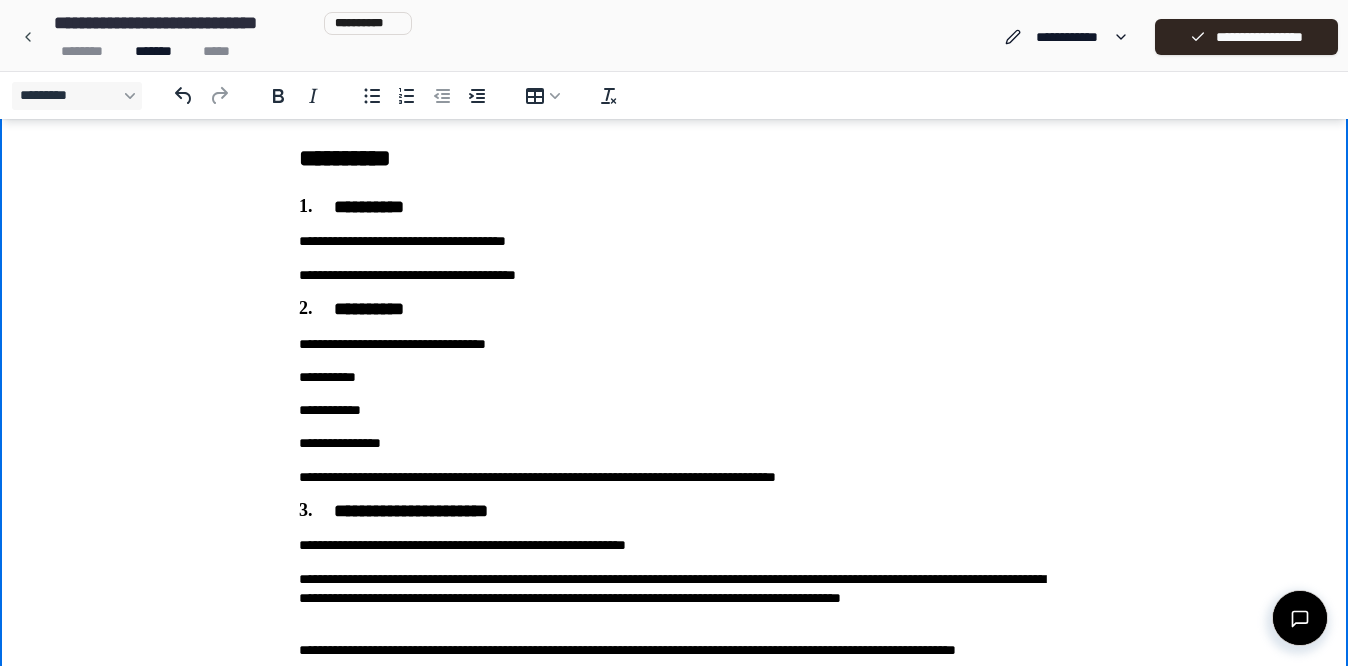 click on "**********" at bounding box center (674, 344) 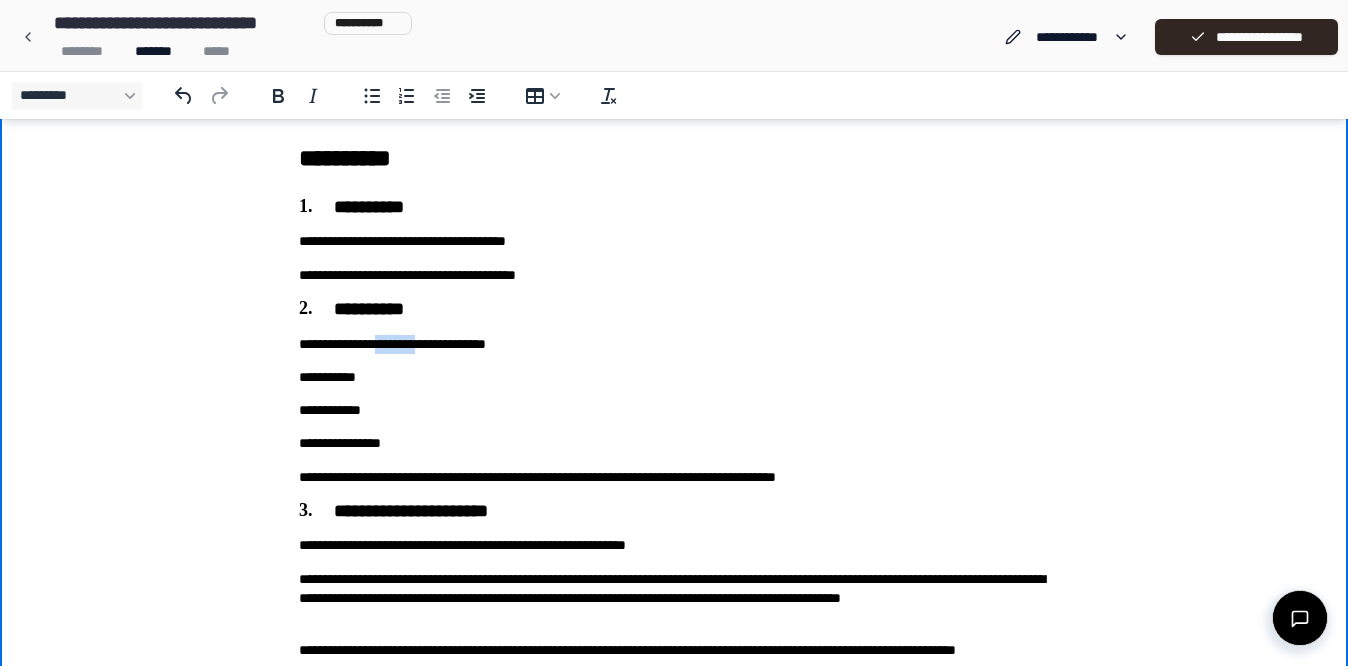 drag, startPoint x: 448, startPoint y: 344, endPoint x: 400, endPoint y: 344, distance: 48 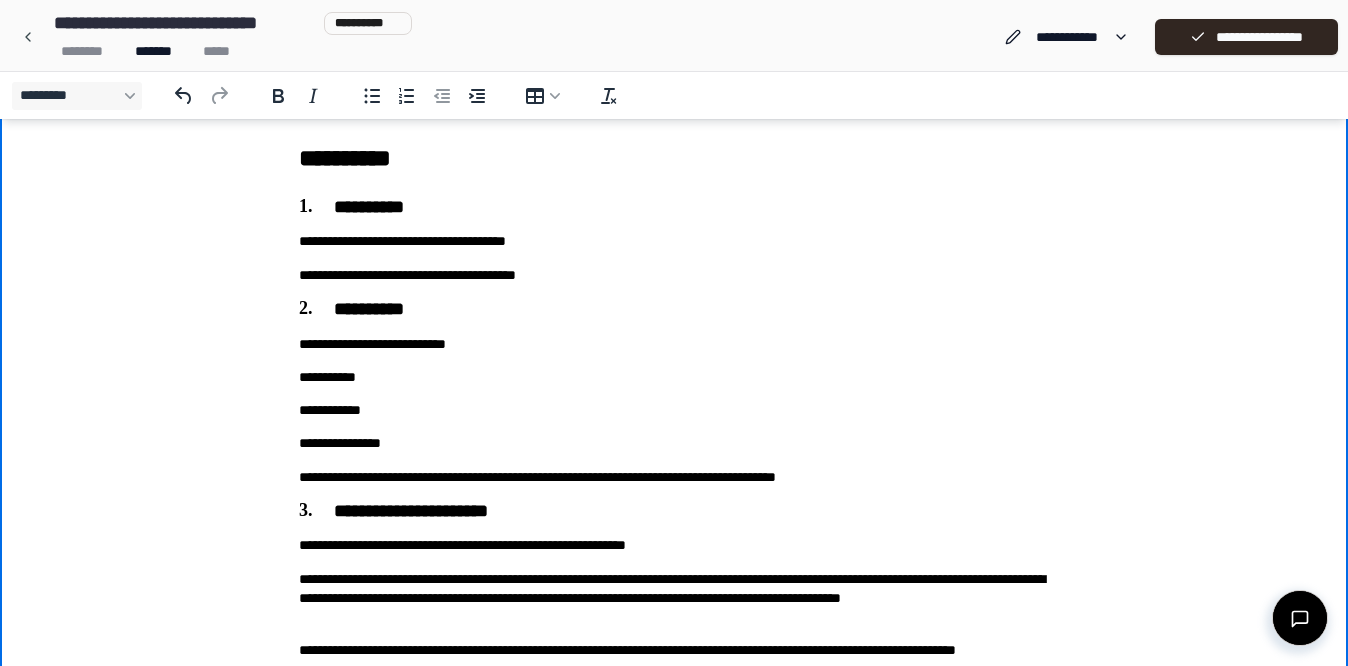 click on "**********" at bounding box center (674, 344) 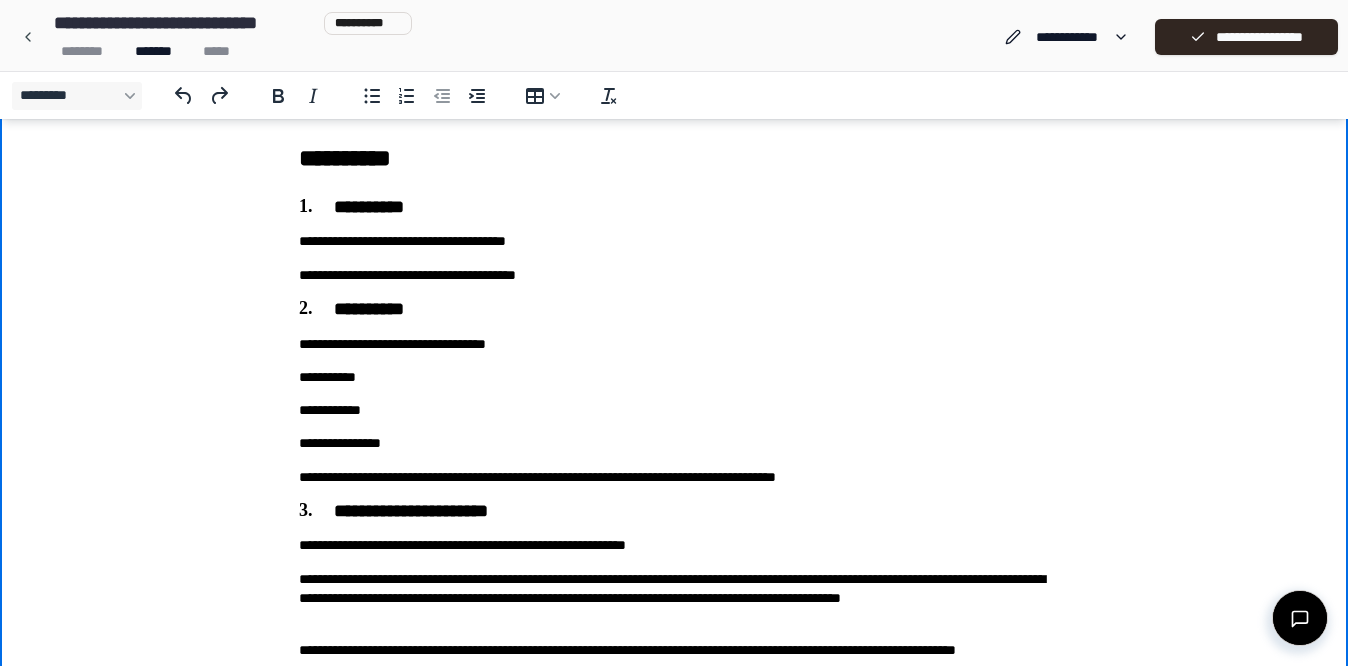 click on "**********" at bounding box center [674, 344] 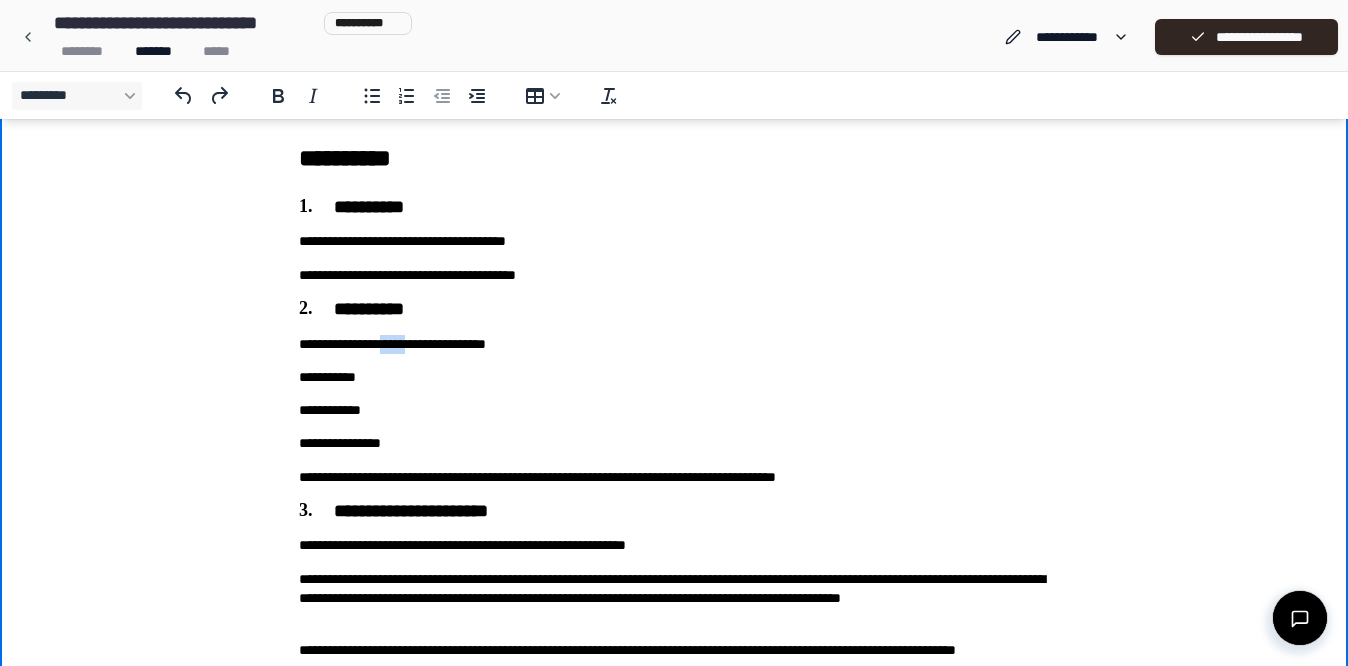 click on "**********" at bounding box center [674, 344] 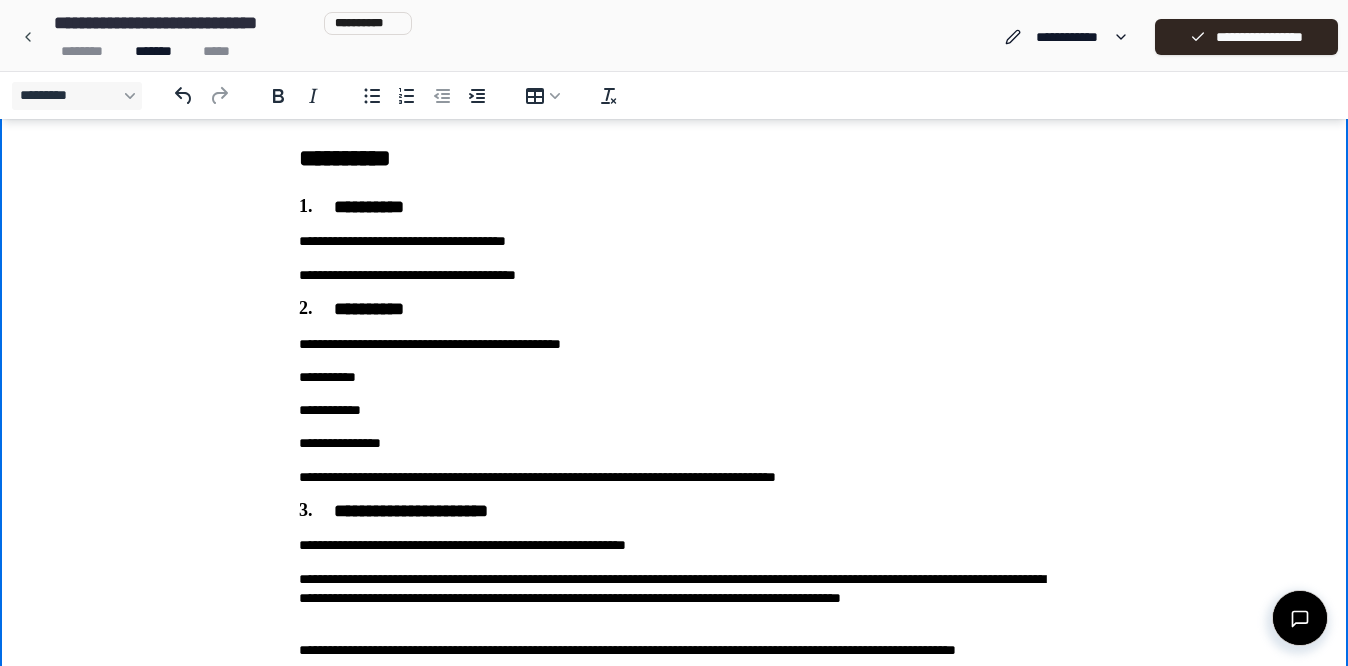 click on "**********" at bounding box center [674, 344] 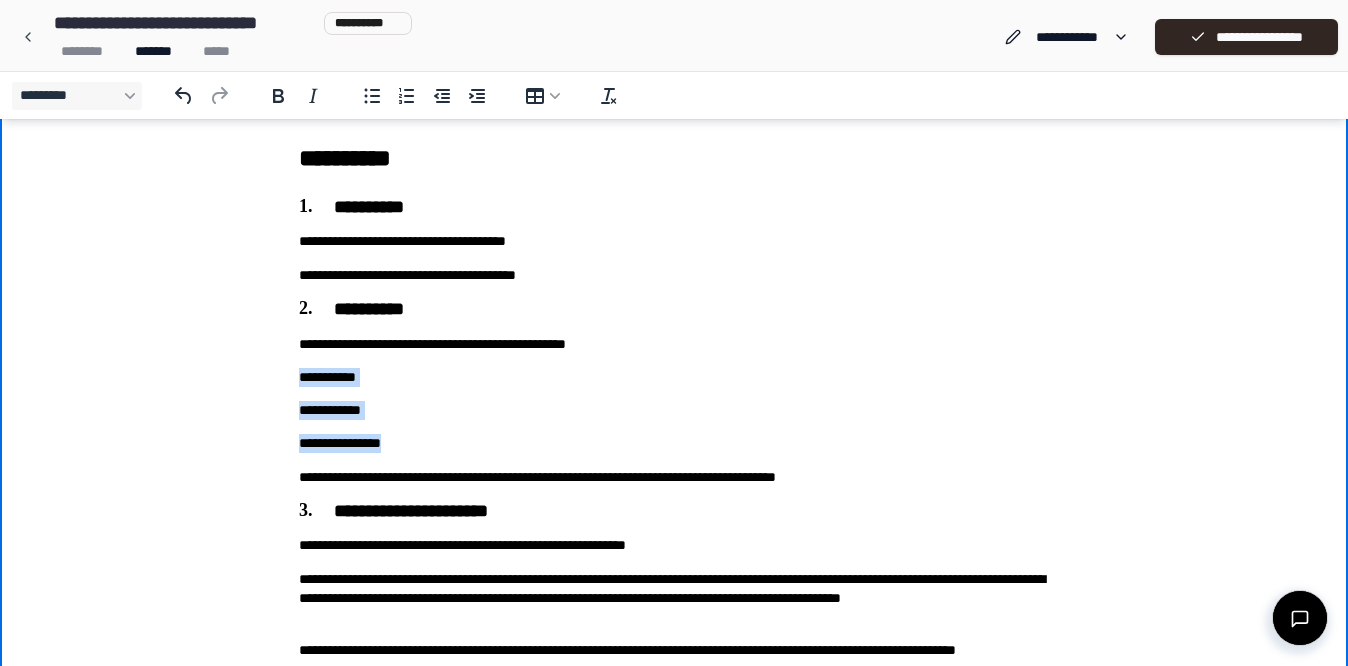 drag, startPoint x: 436, startPoint y: 443, endPoint x: 300, endPoint y: 375, distance: 152.05263 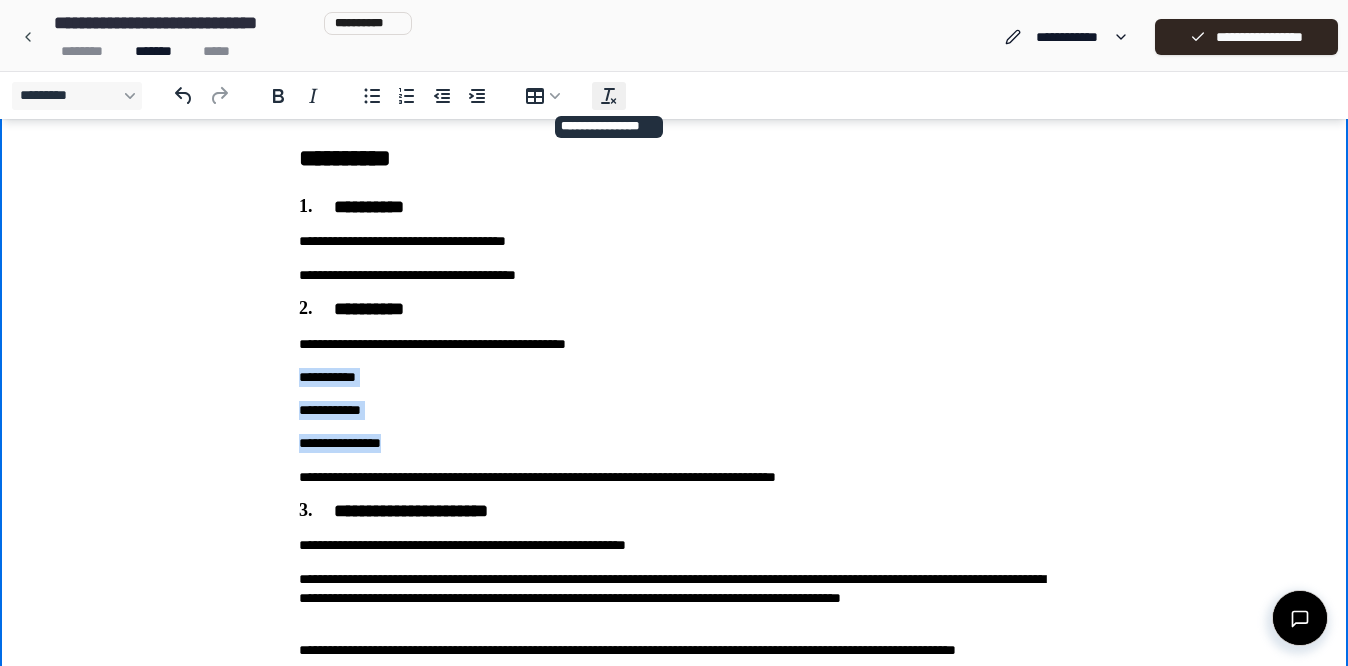 click 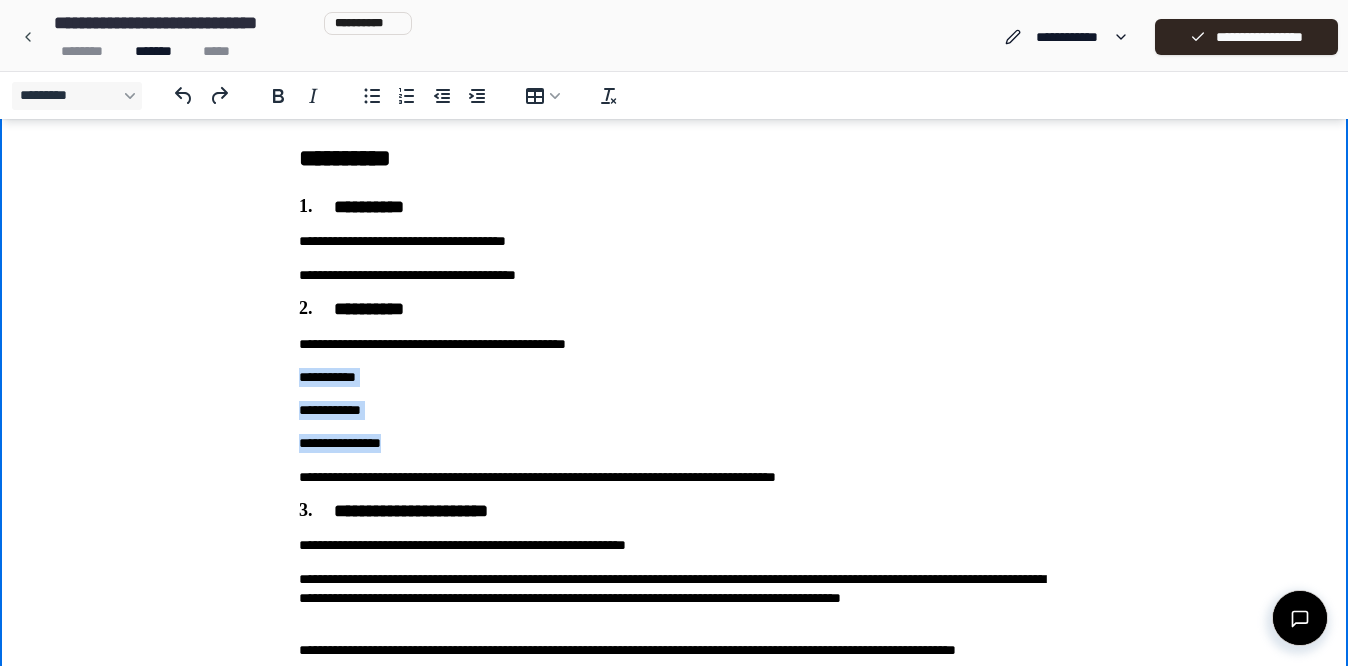 drag, startPoint x: 411, startPoint y: 446, endPoint x: 286, endPoint y: 384, distance: 139.53136 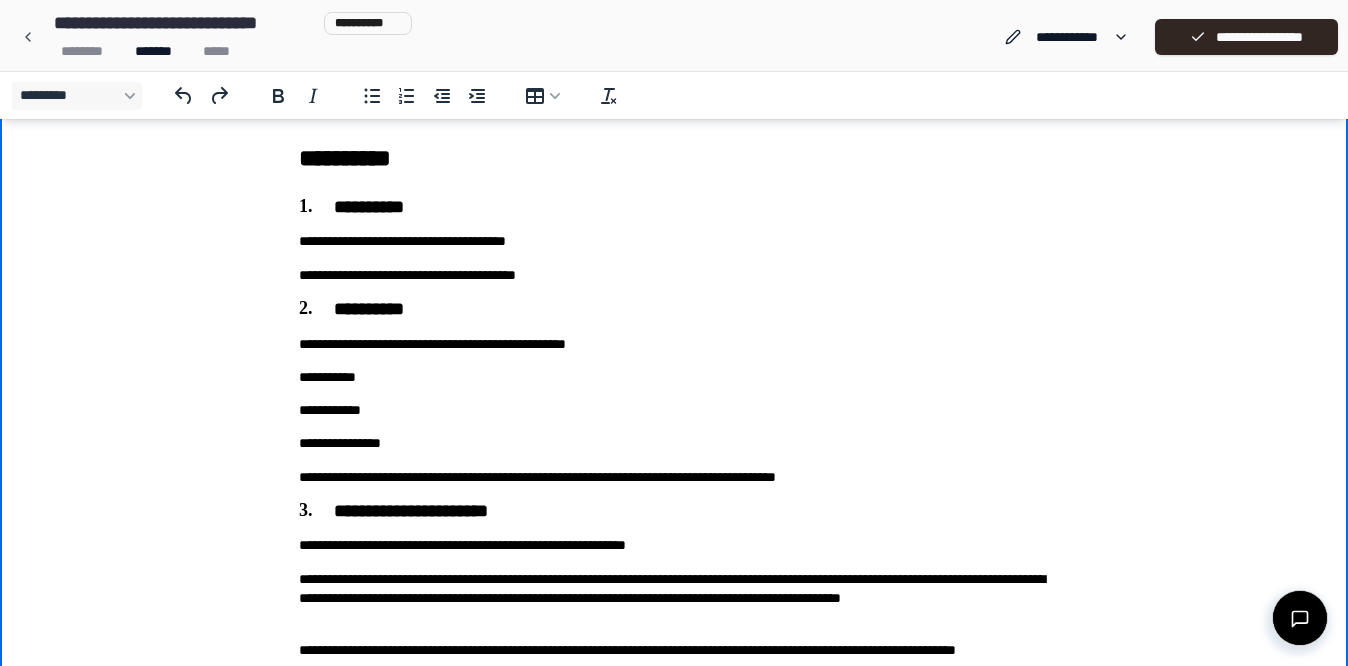 click on "**********" at bounding box center (674, 377) 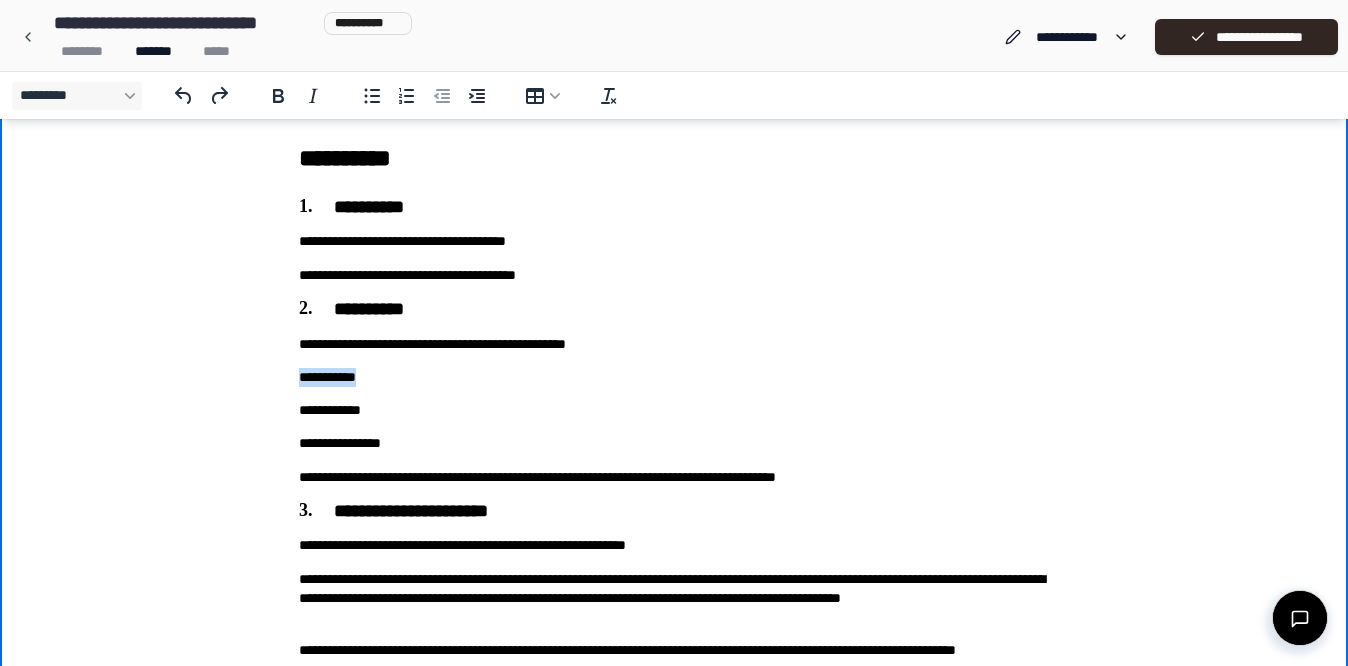 click on "**********" at bounding box center (674, 377) 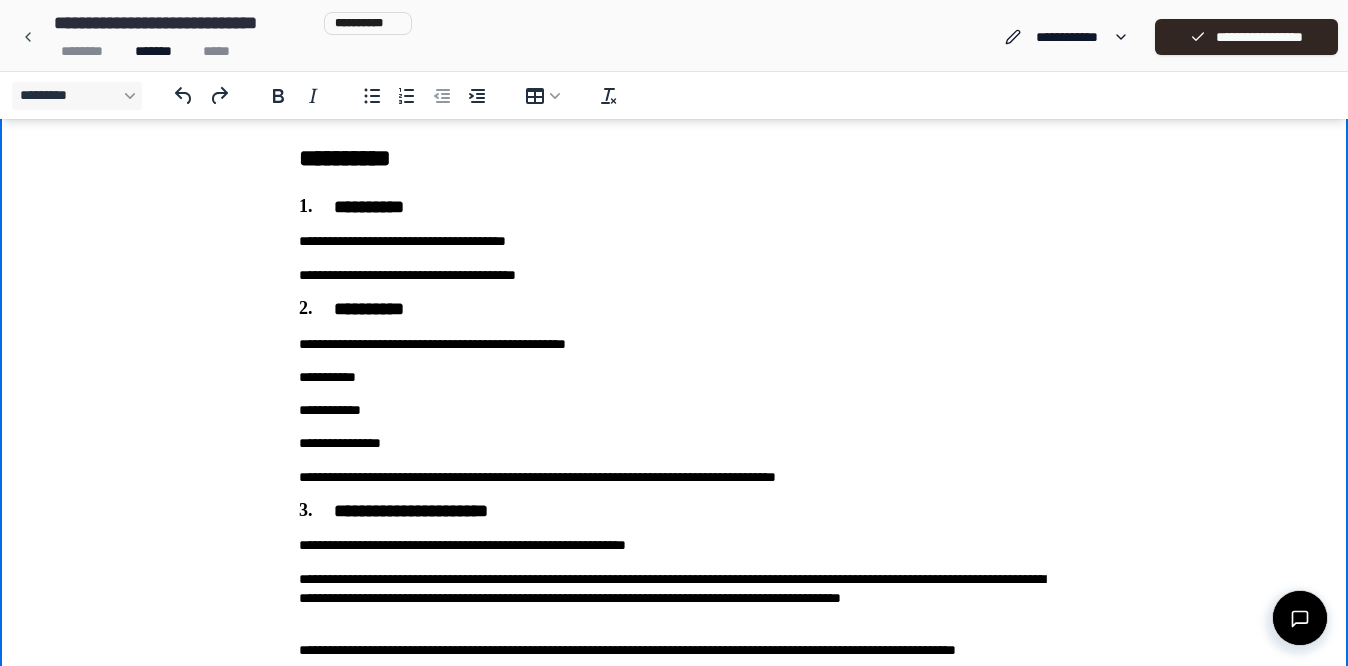 click on "**********" at bounding box center [674, 1378] 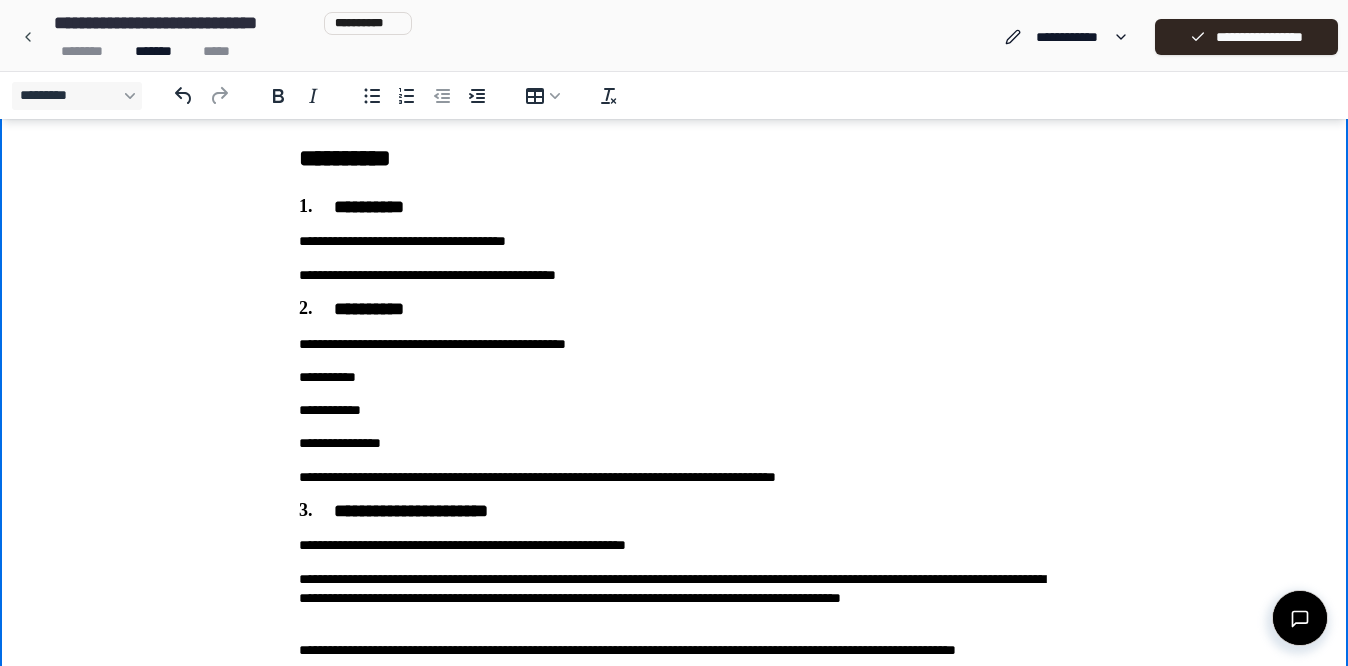 click on "**********" at bounding box center (674, 1378) 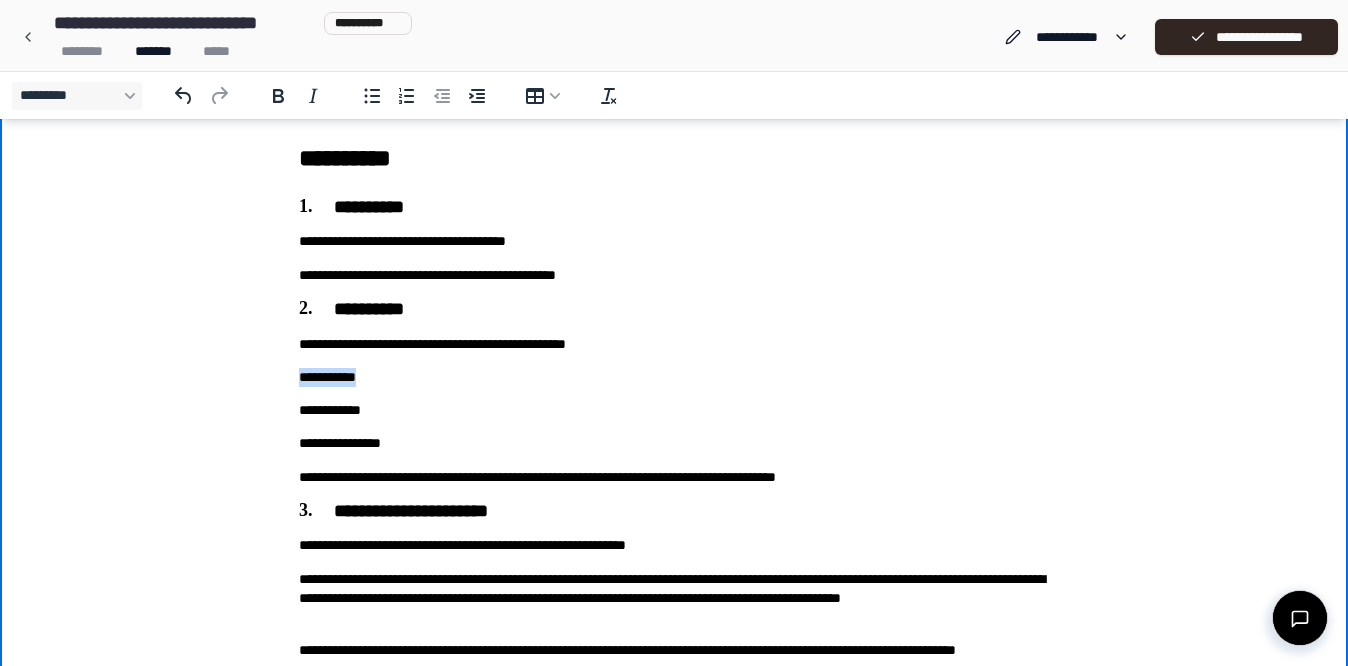 drag, startPoint x: 396, startPoint y: 381, endPoint x: 287, endPoint y: 381, distance: 109 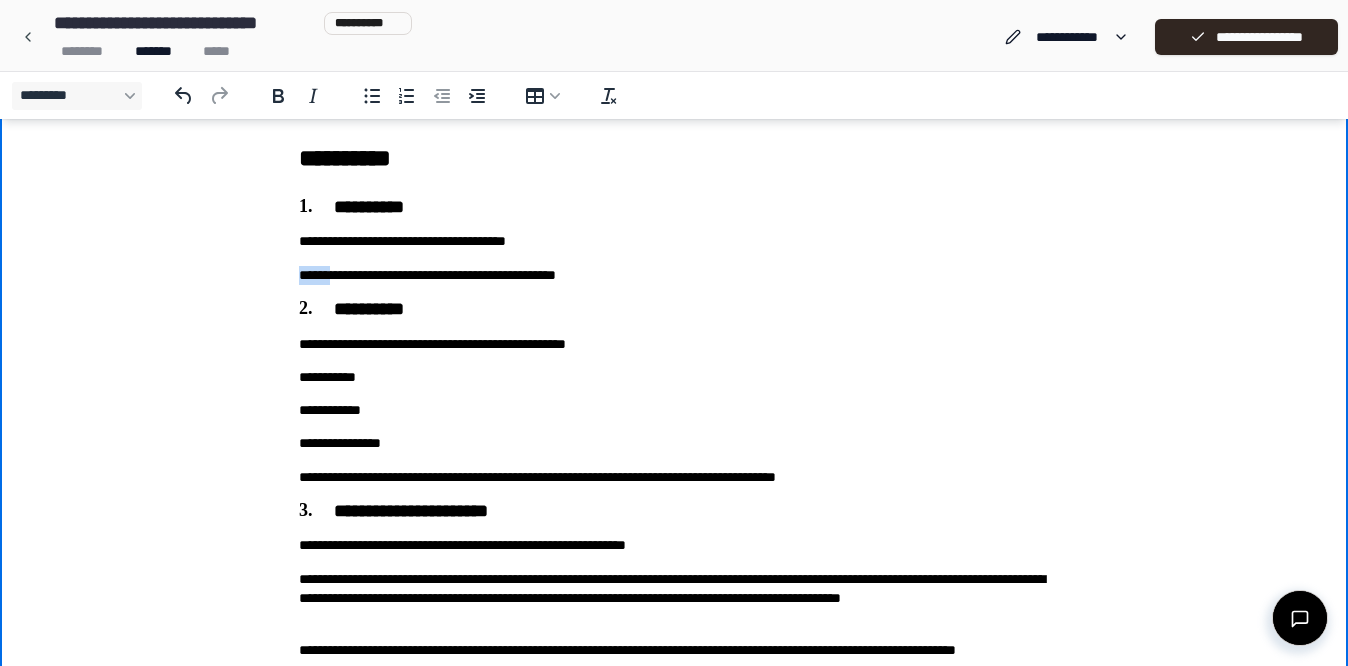 click on "**********" at bounding box center (674, 275) 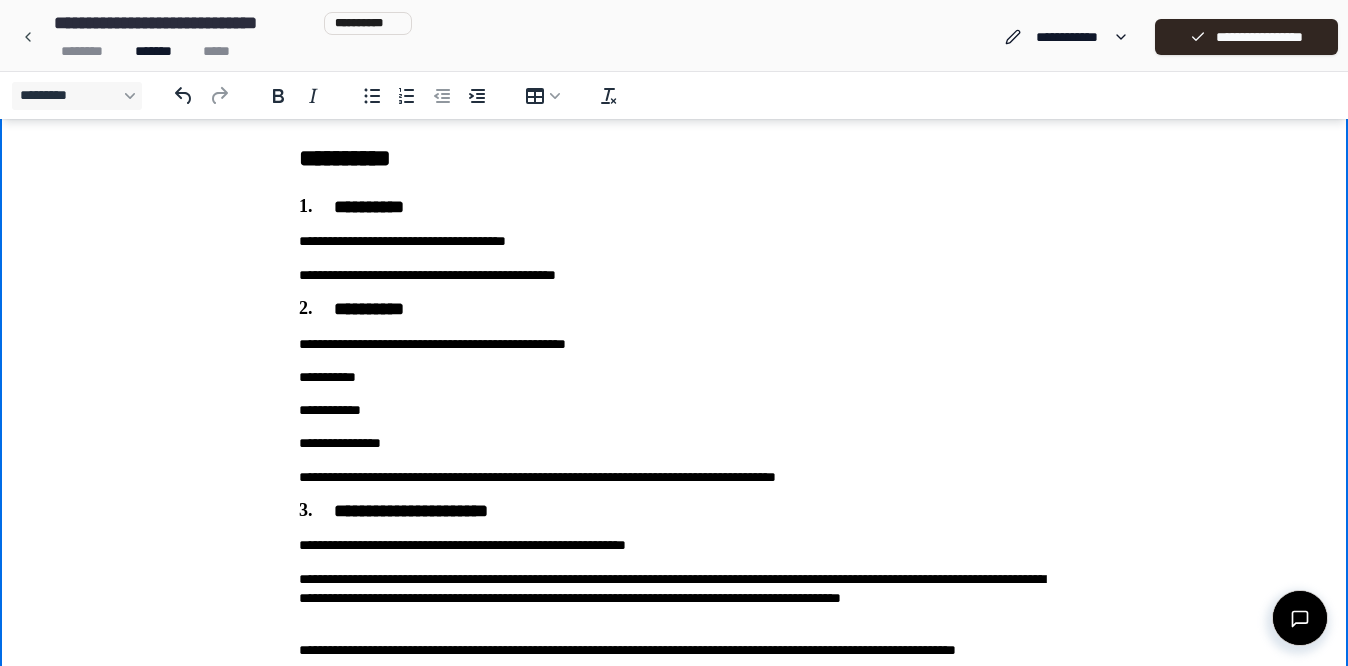 click on "**********" at bounding box center [674, 377] 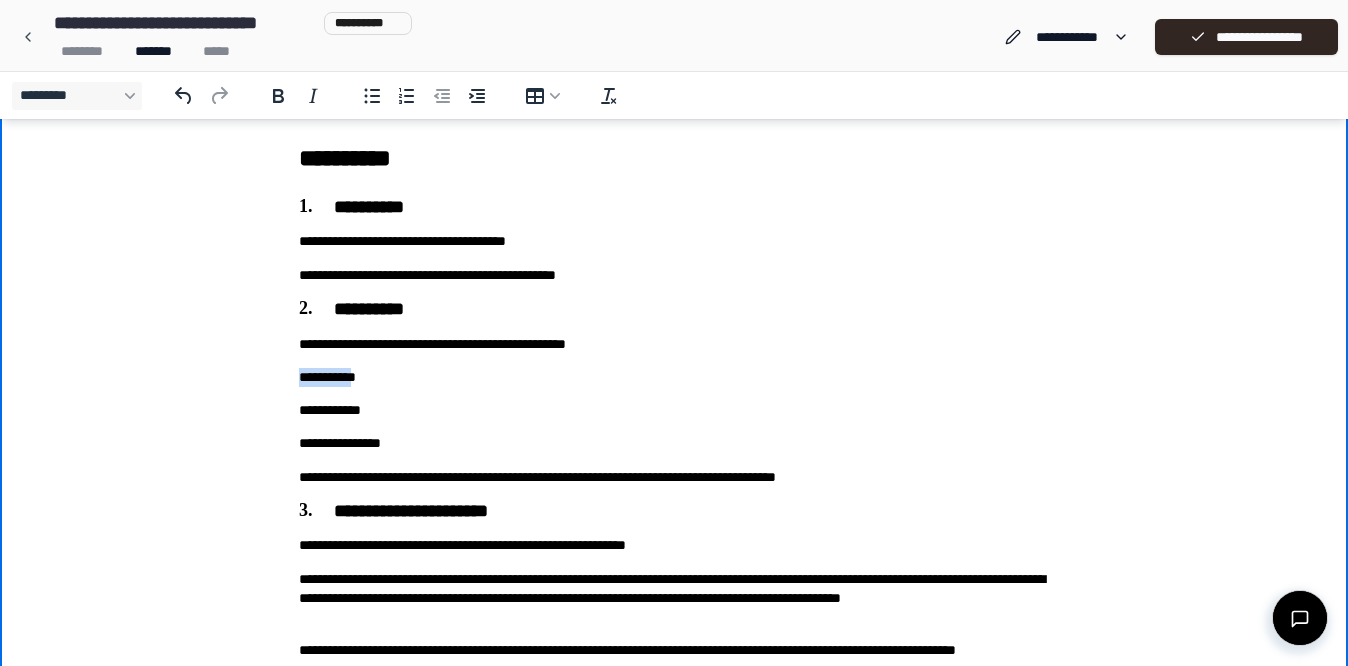 click on "**********" at bounding box center [674, 377] 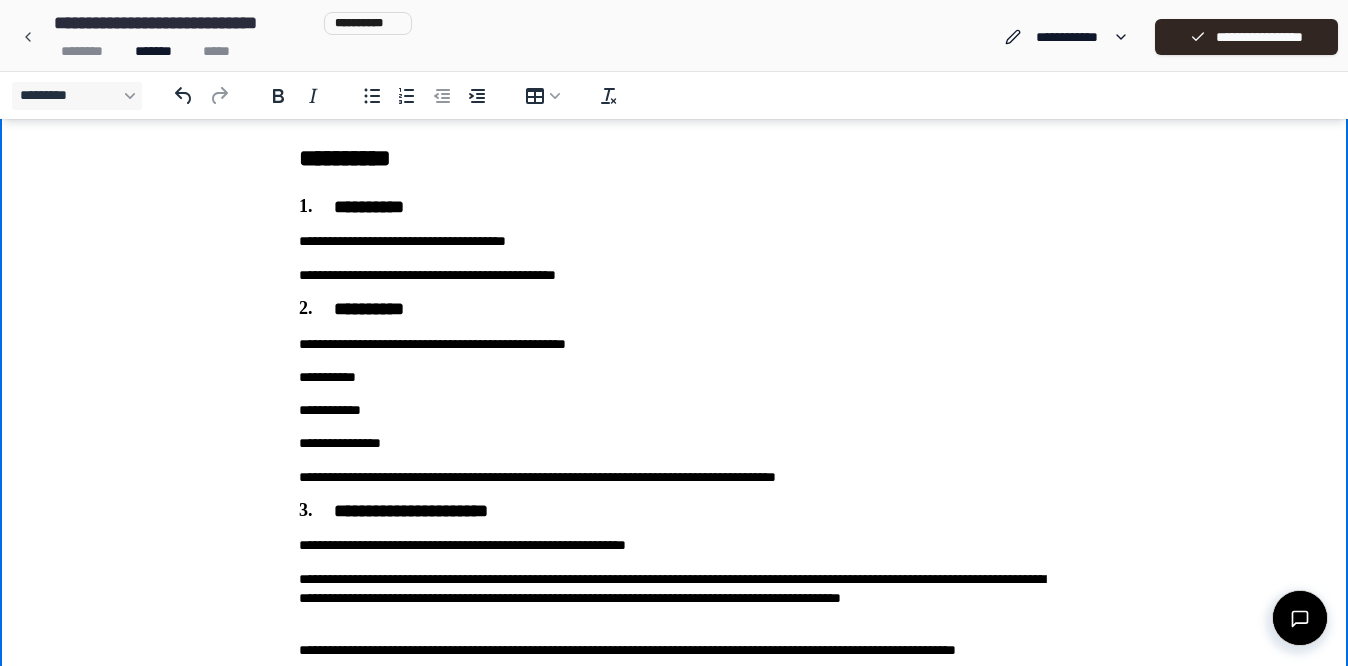 click on "**********" at bounding box center (674, 410) 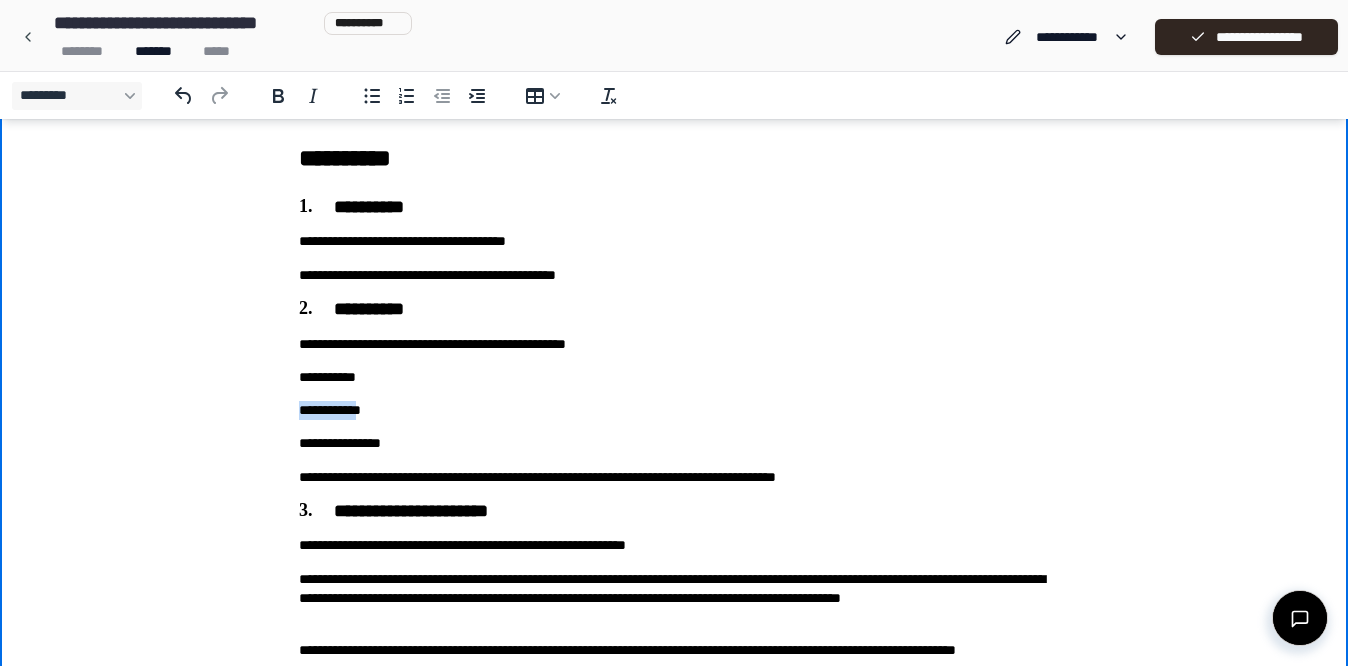 click on "**********" at bounding box center (674, 410) 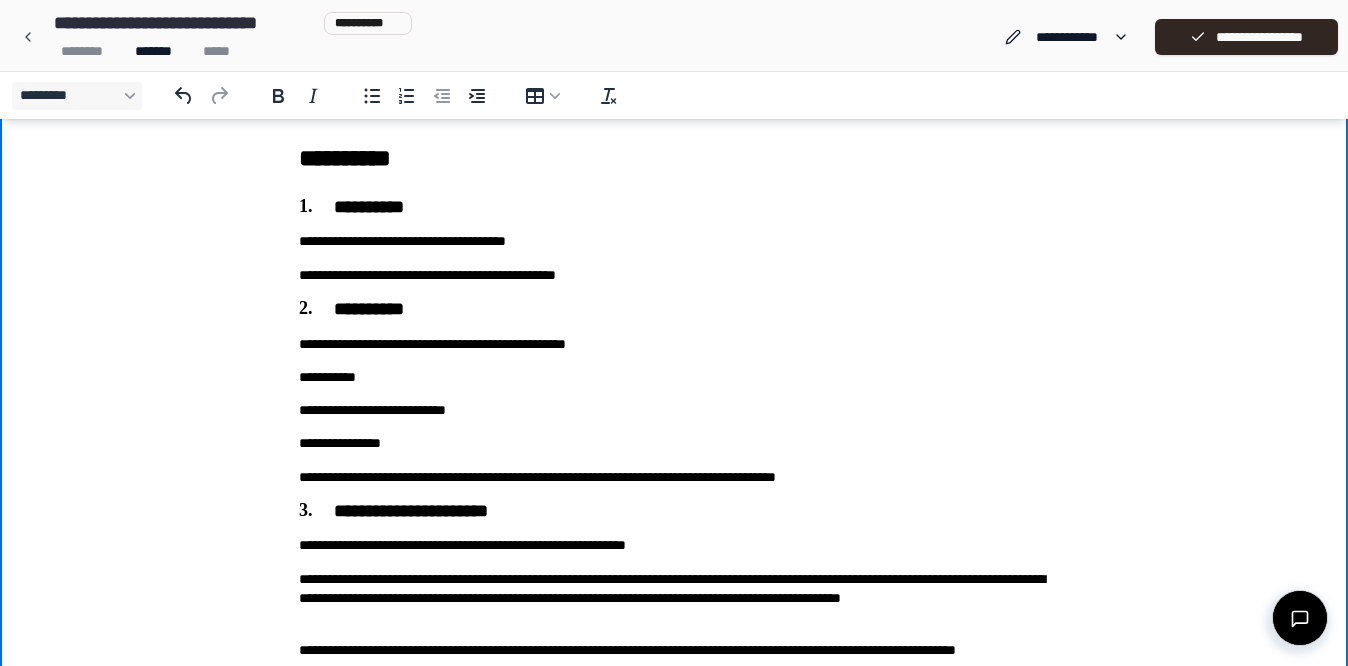 click on "**********" at bounding box center [674, 443] 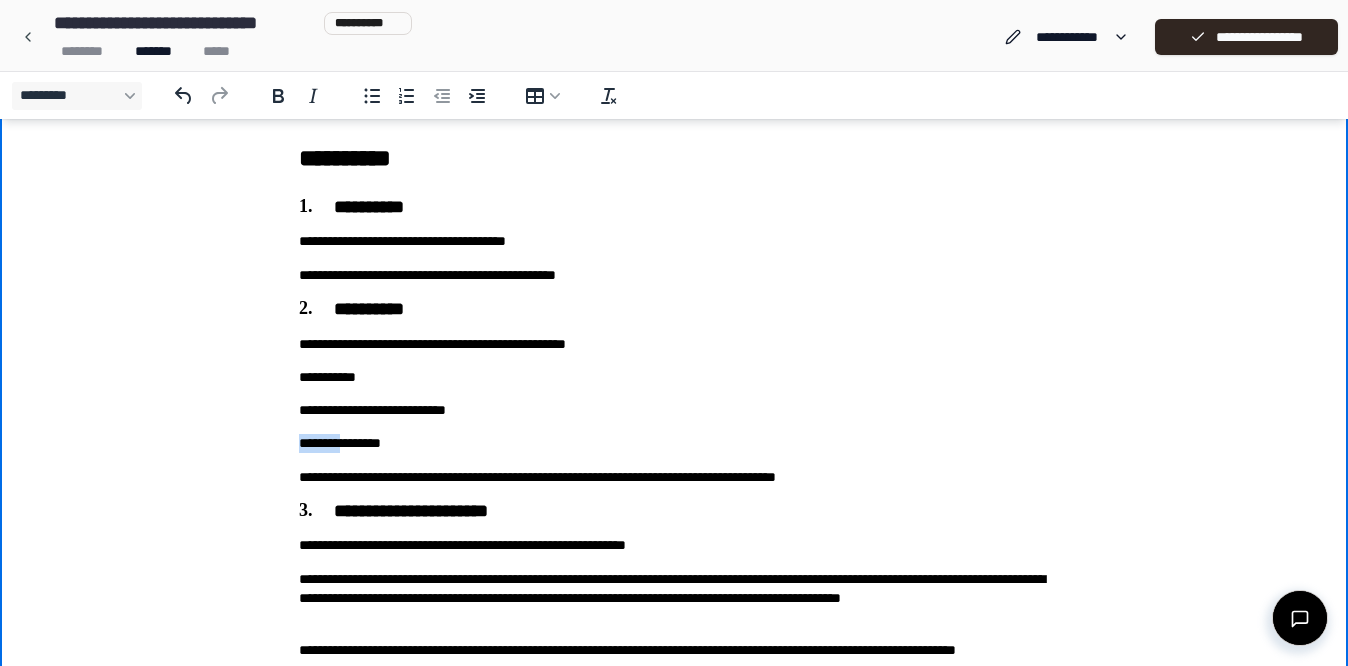 click on "**********" at bounding box center [674, 443] 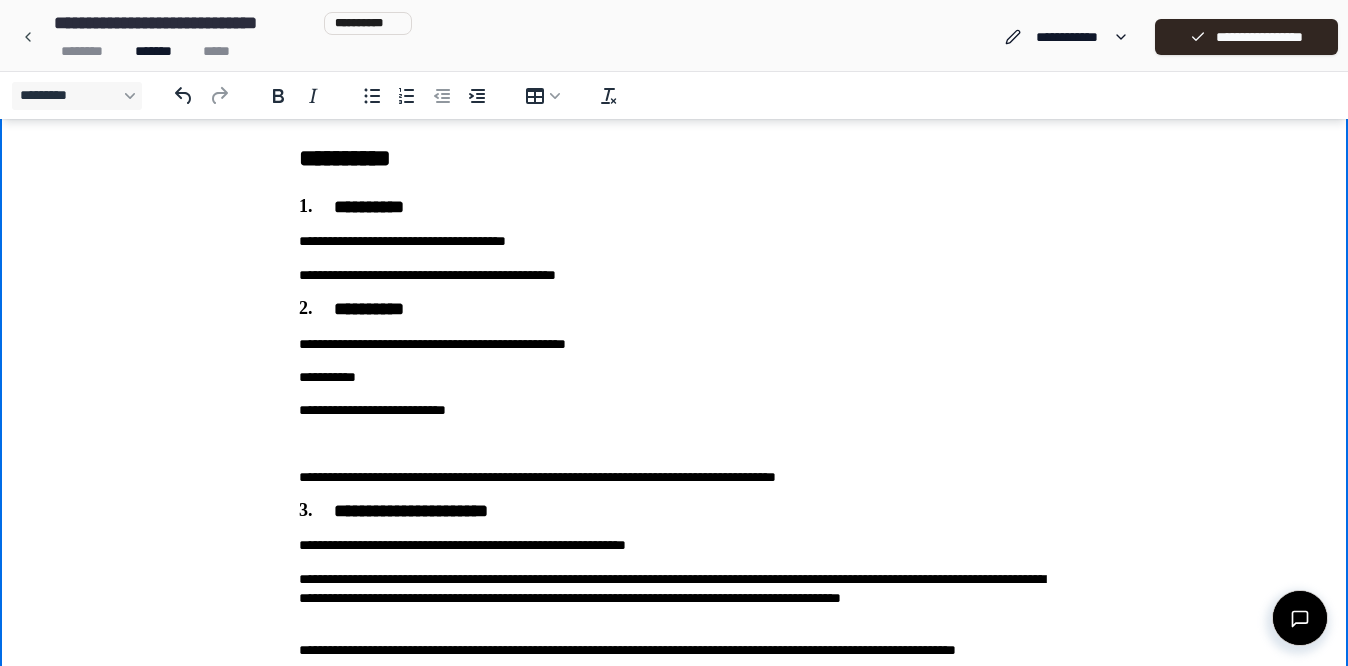 click on "**********" at bounding box center (674, 275) 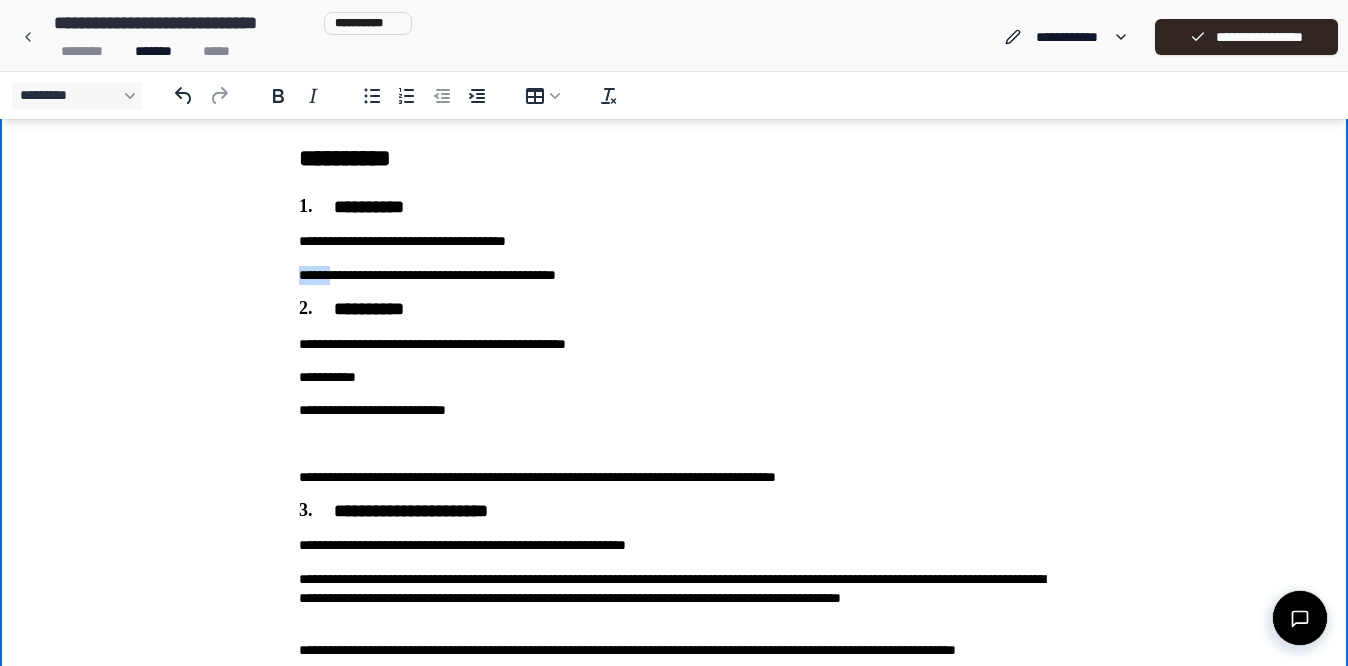click on "**********" at bounding box center (674, 275) 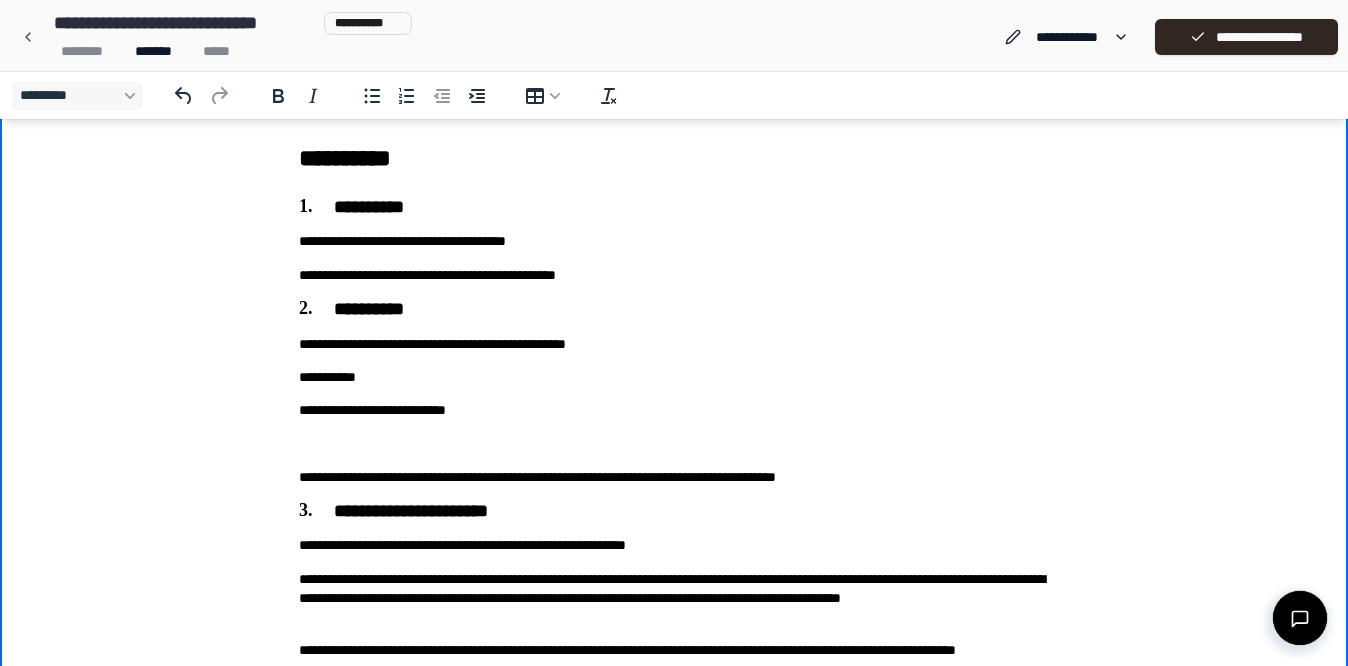 click on "**********" at bounding box center (674, 377) 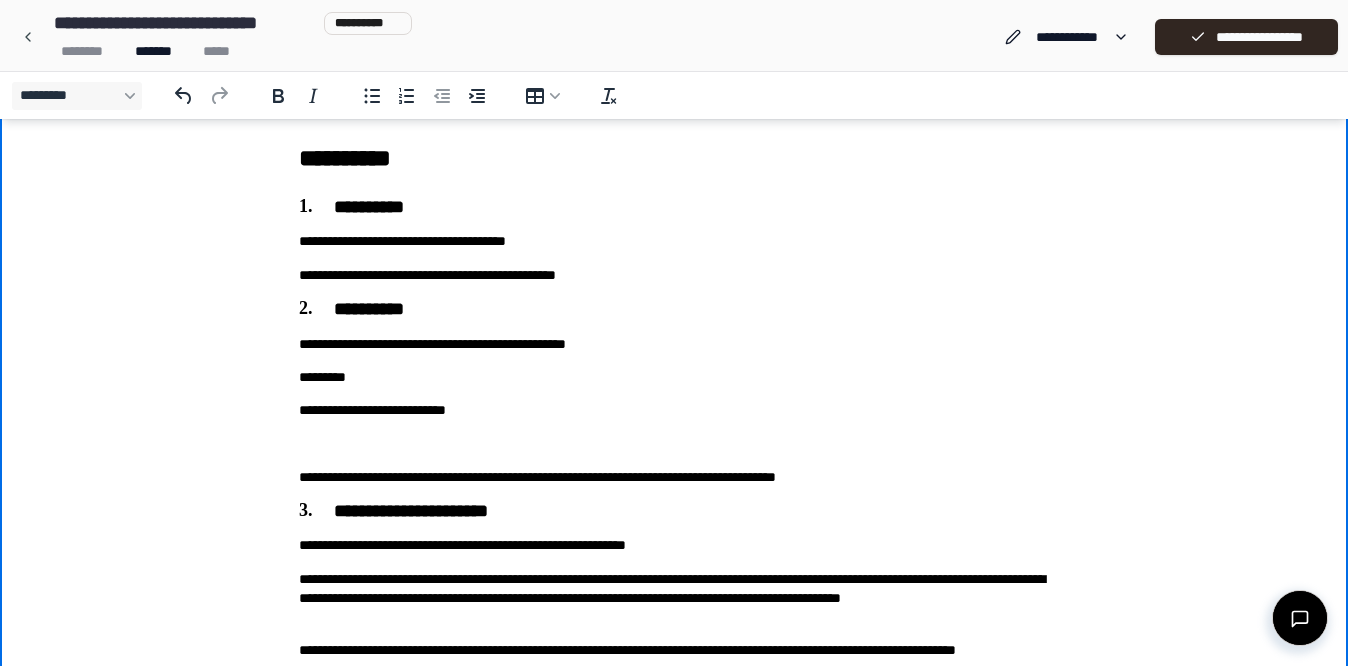 click on "**********" at bounding box center (674, 410) 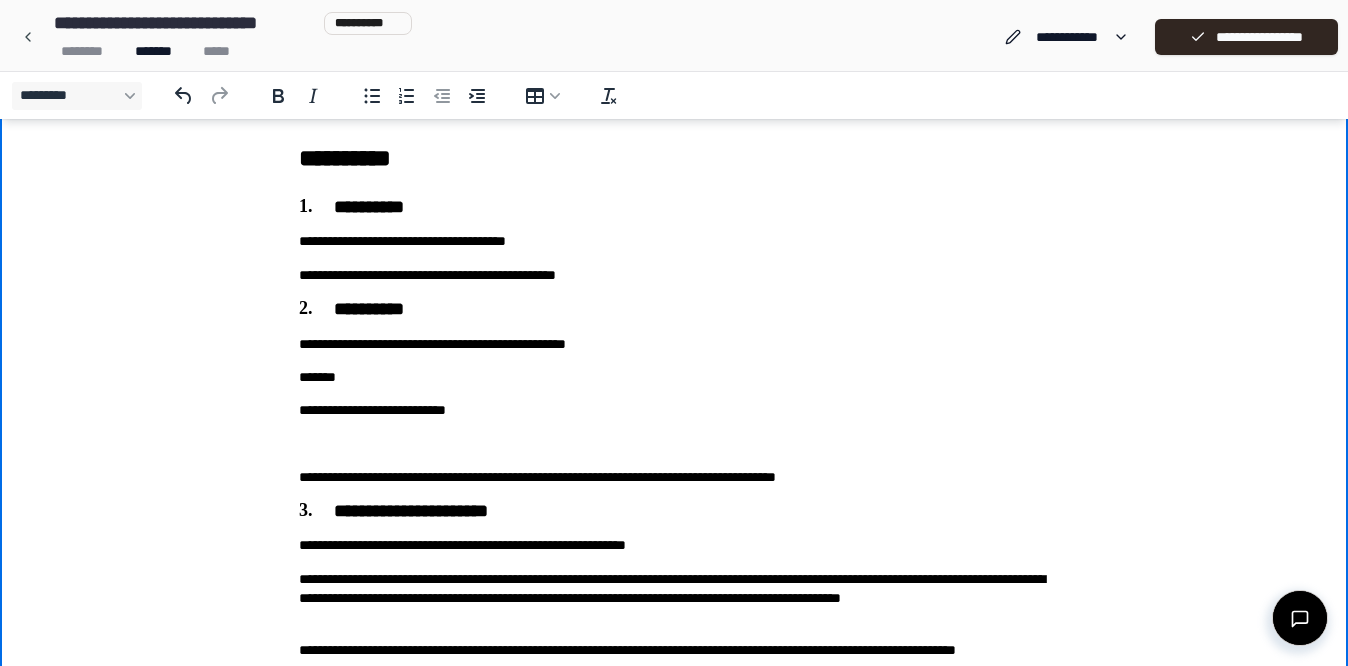 click on "**********" at bounding box center (674, 410) 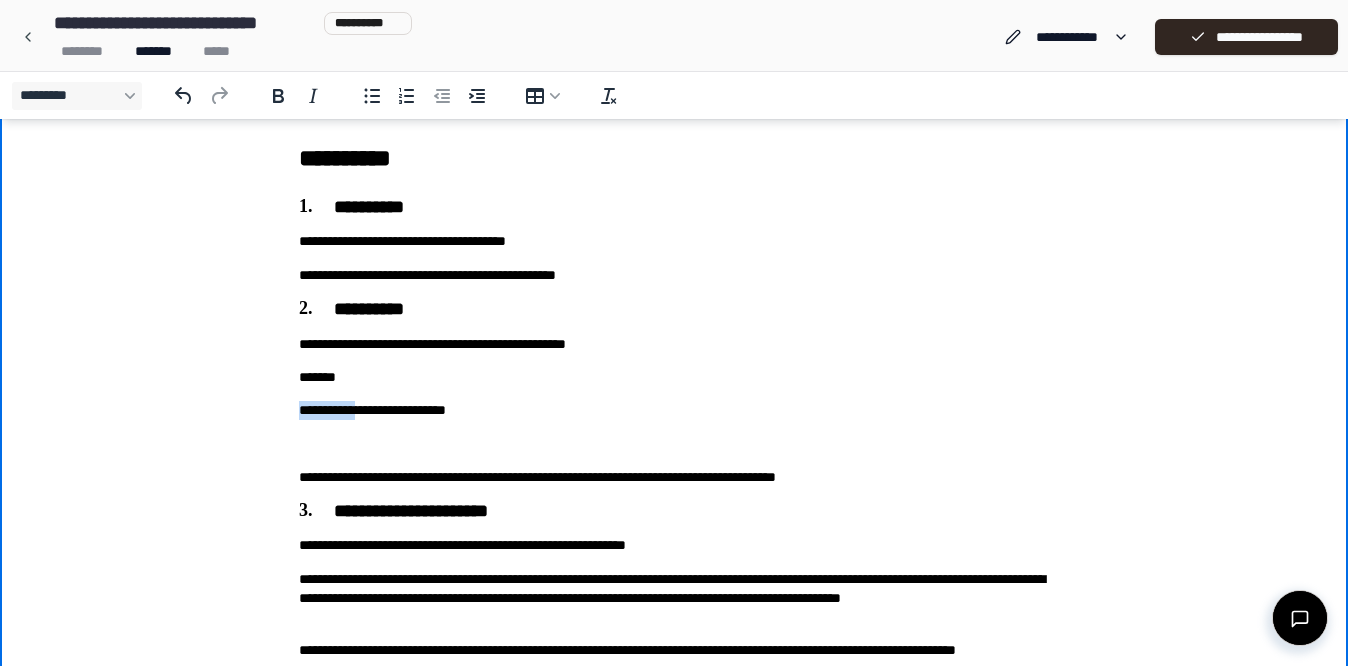 click on "**********" at bounding box center (674, 410) 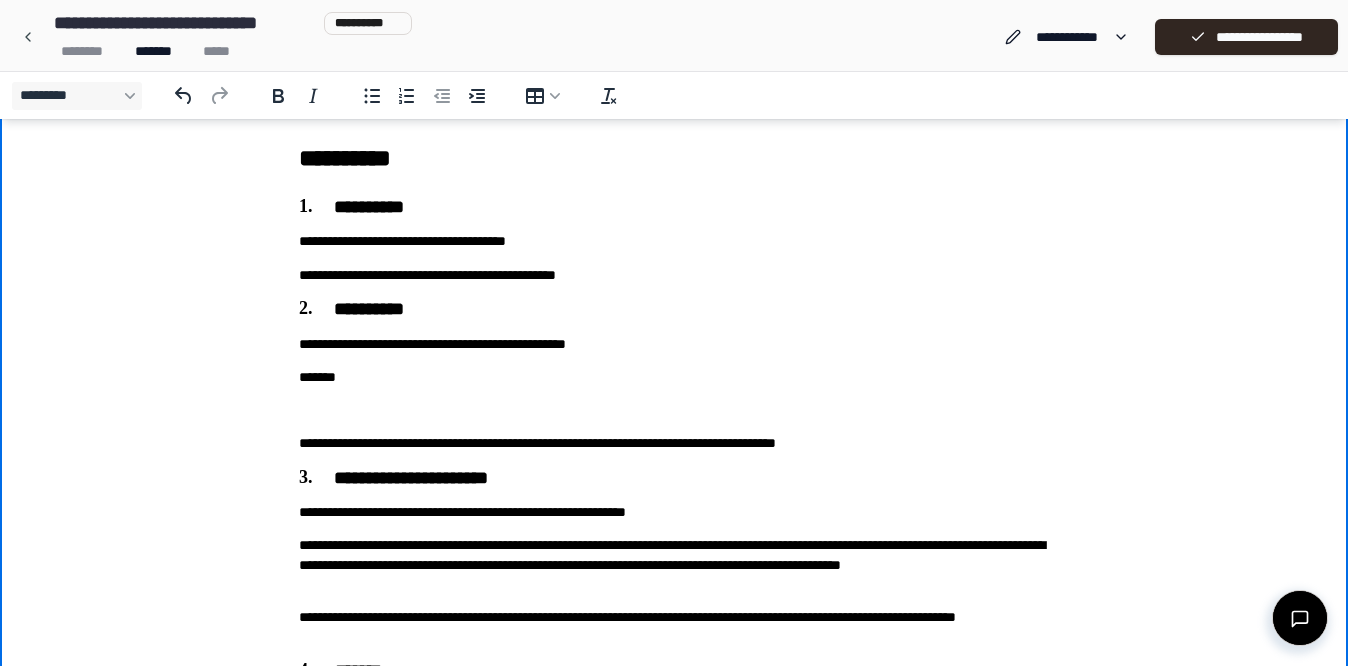 click at bounding box center (674, 410) 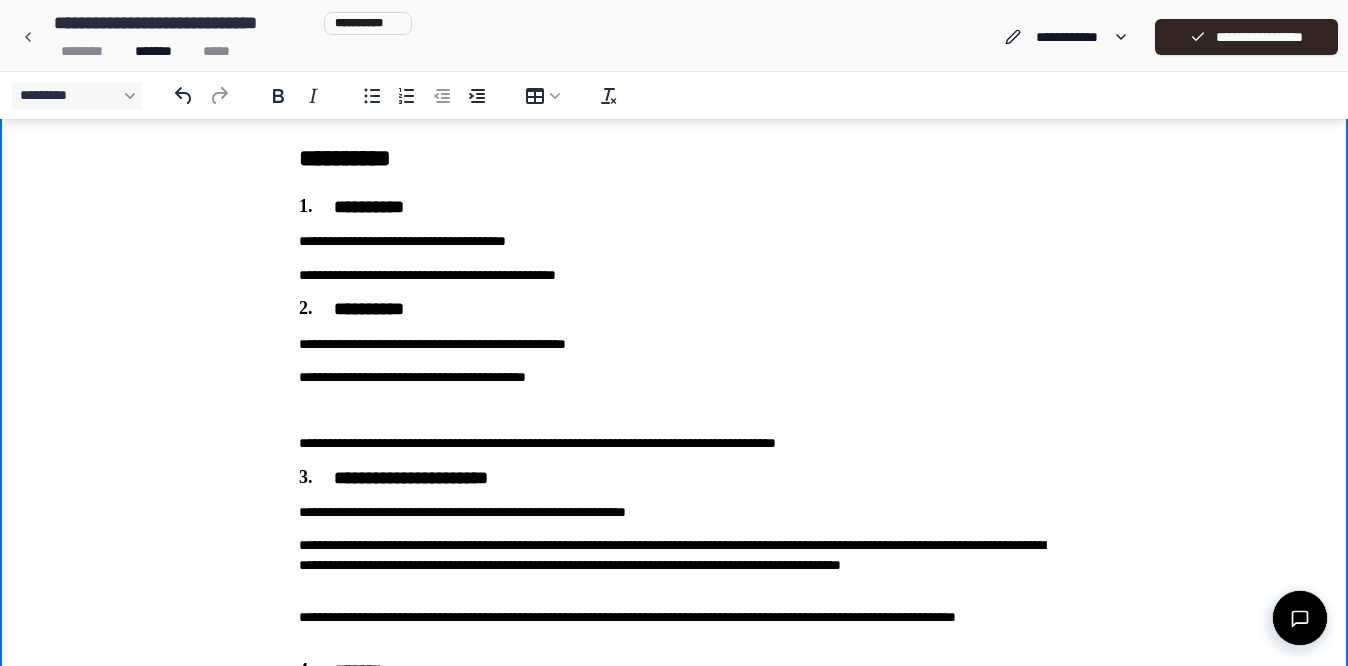 click on "**********" at bounding box center [674, 344] 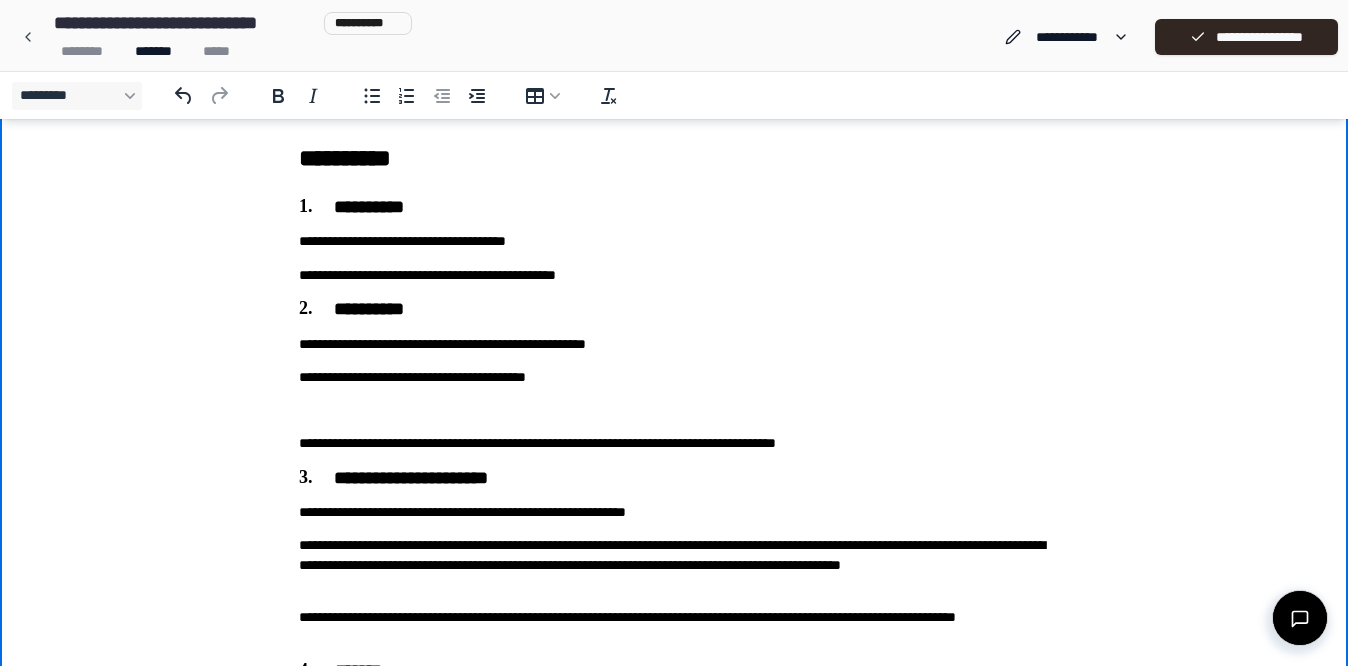 click at bounding box center (674, 410) 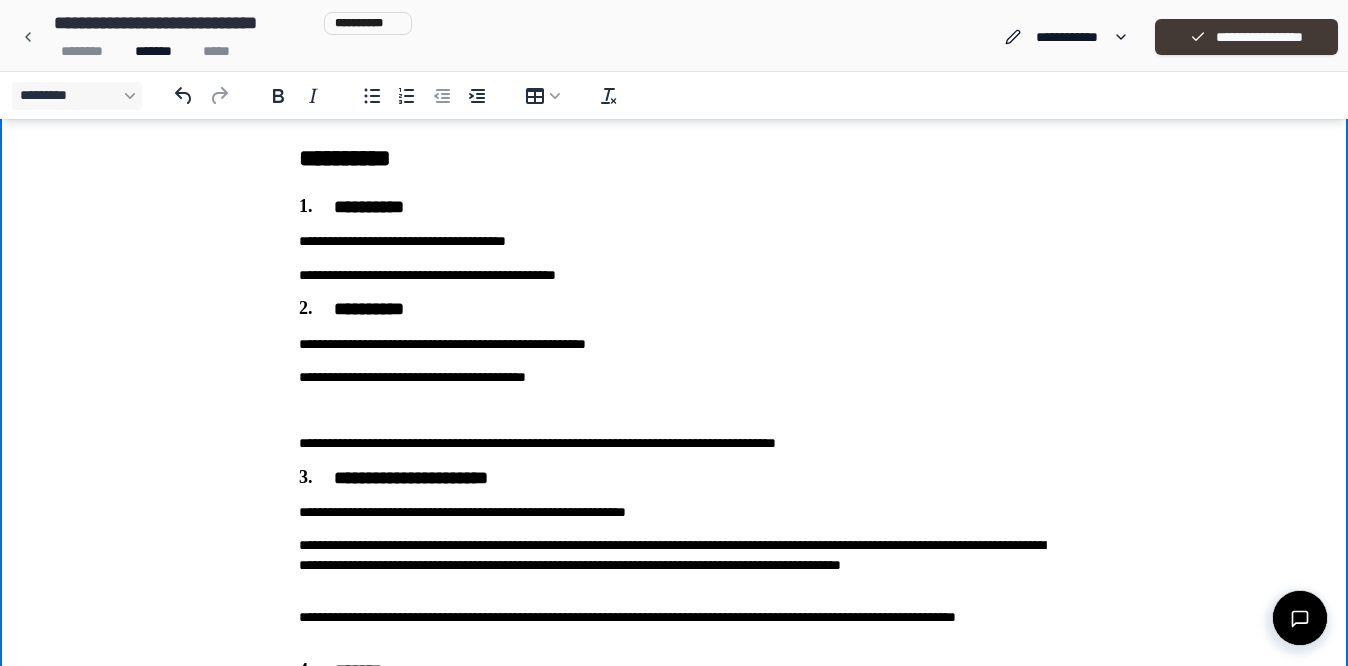 click on "**********" at bounding box center [1246, 37] 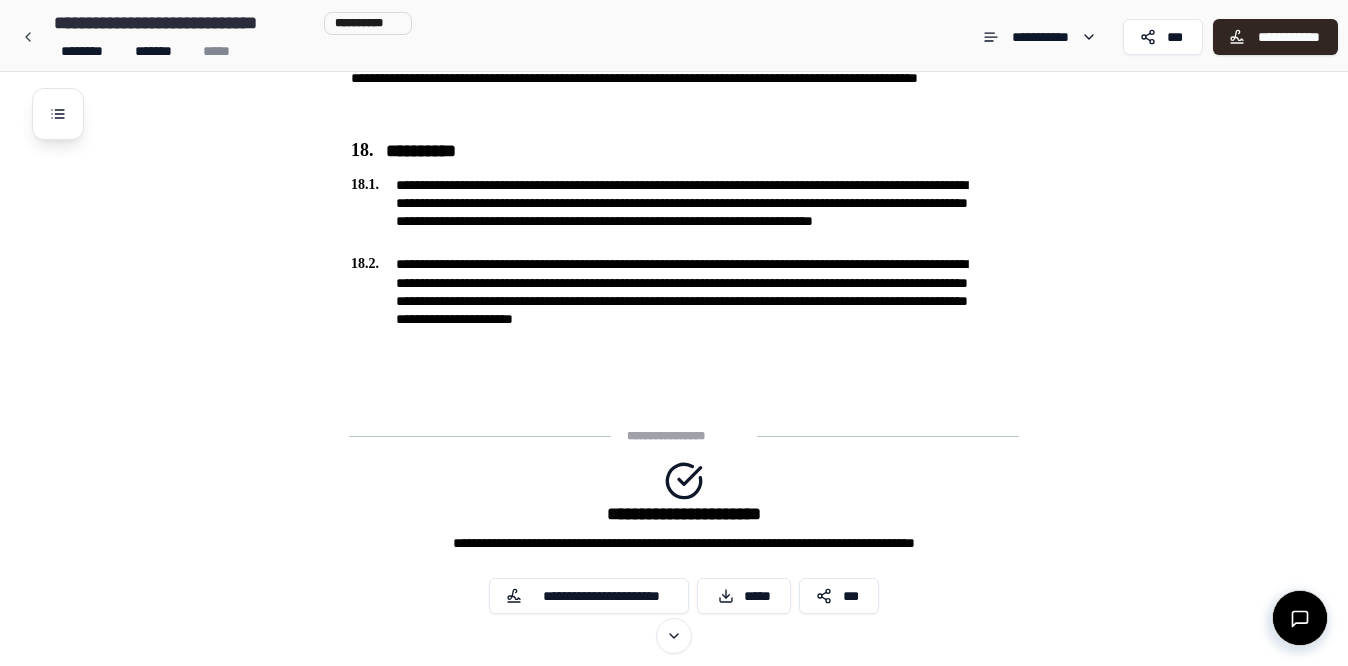 scroll, scrollTop: 2670, scrollLeft: 0, axis: vertical 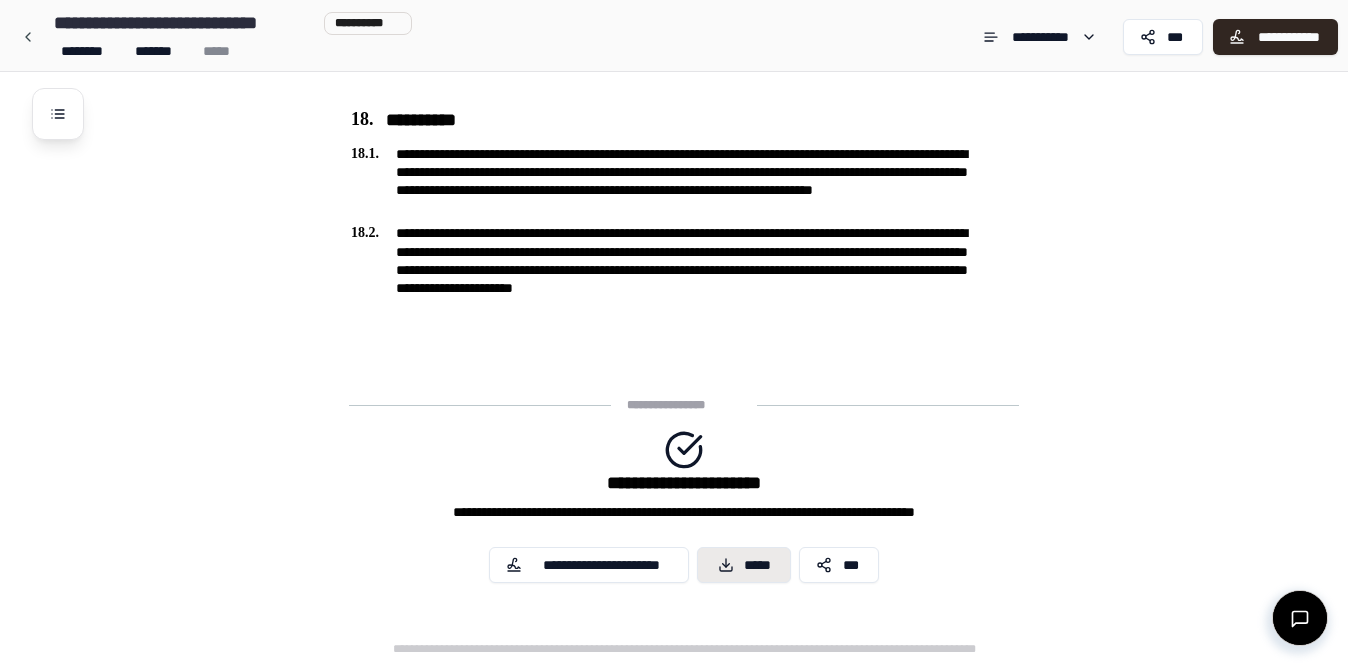 click on "*****" at bounding box center [744, 565] 